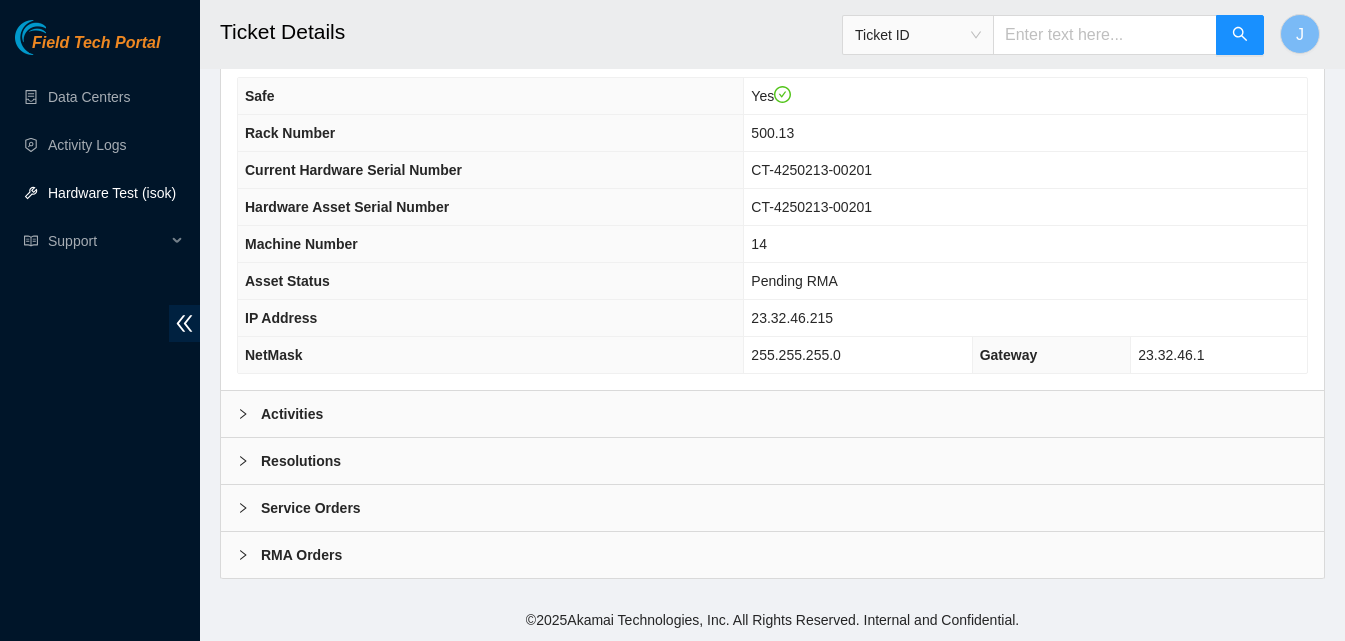scroll, scrollTop: 802, scrollLeft: 0, axis: vertical 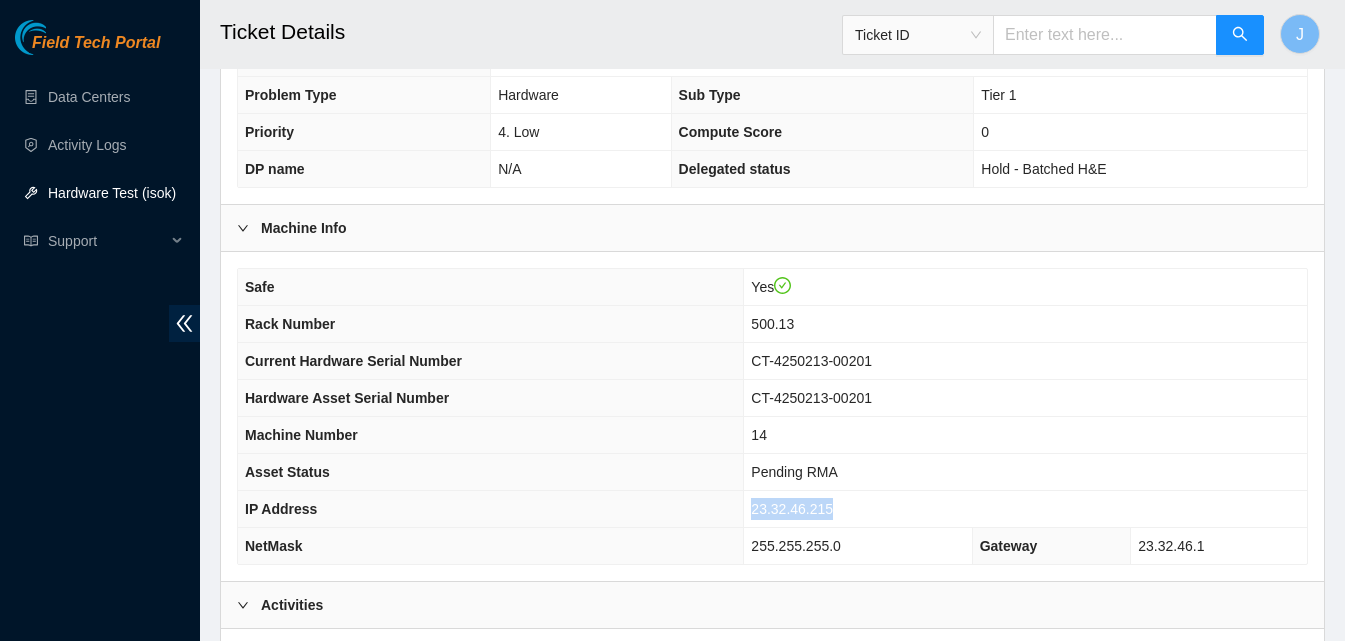 drag, startPoint x: 866, startPoint y: 524, endPoint x: 706, endPoint y: 534, distance: 160.3122 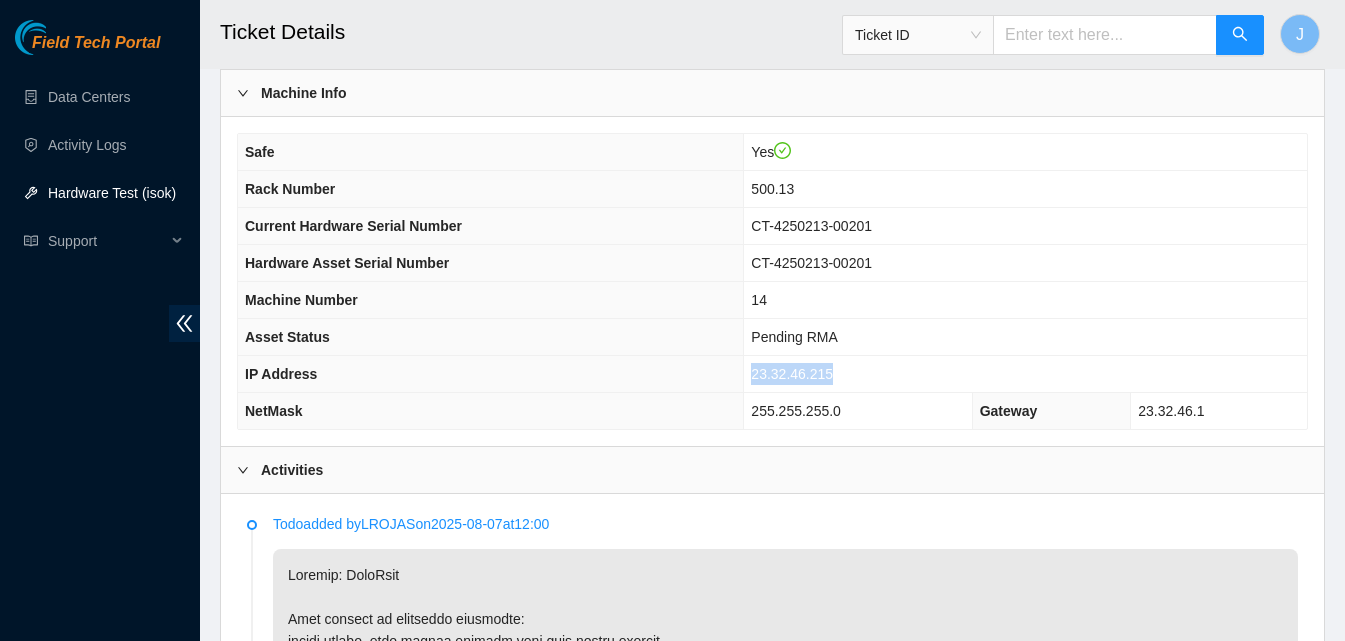 scroll, scrollTop: 704, scrollLeft: 0, axis: vertical 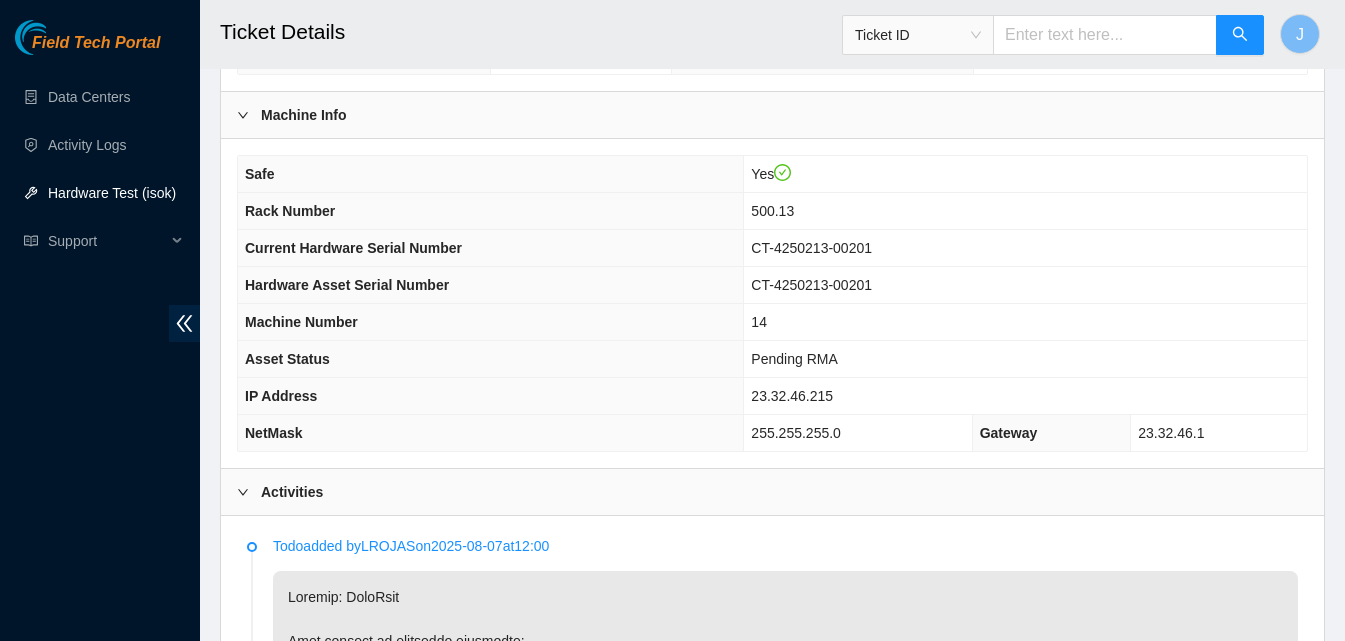 click on "Activities" at bounding box center [772, 492] 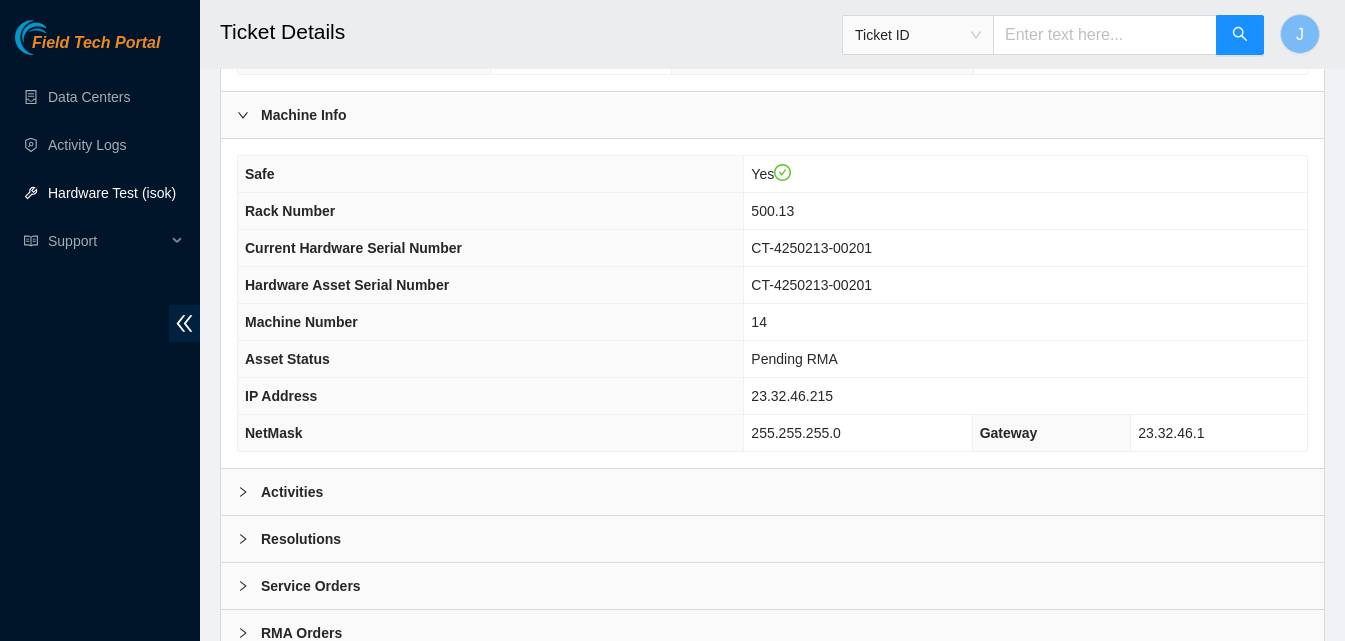 click on "Resolutions" at bounding box center (772, 539) 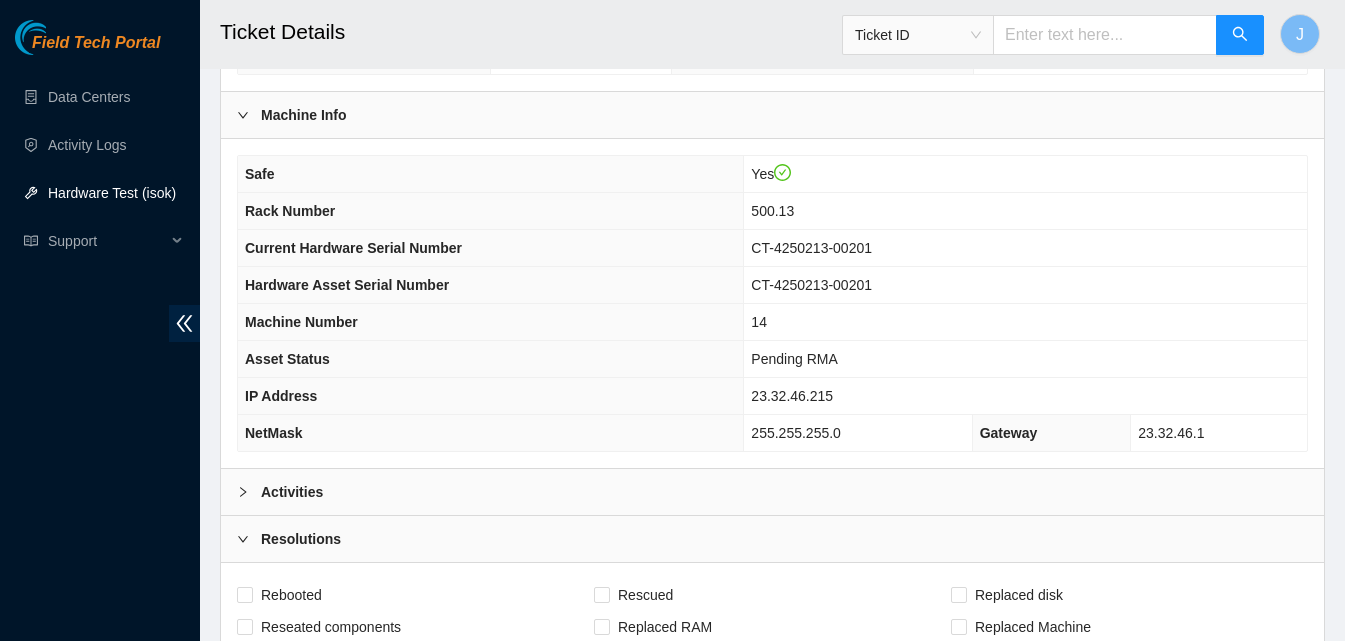 scroll, scrollTop: 1264, scrollLeft: 0, axis: vertical 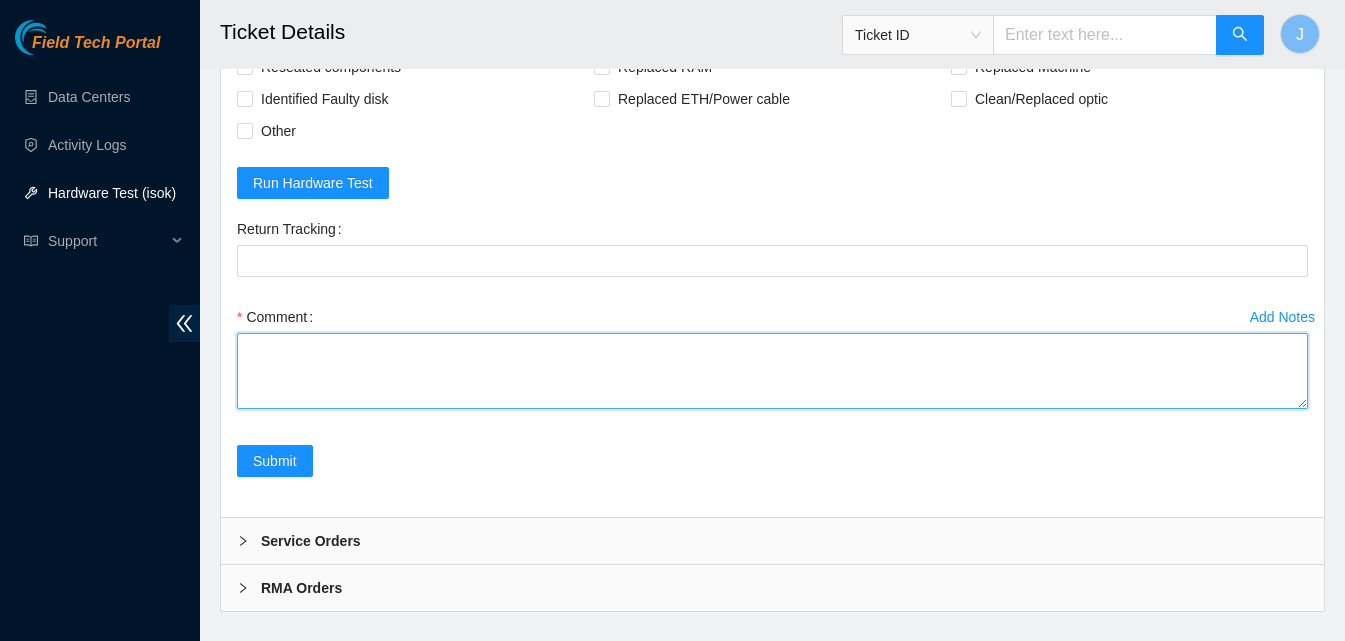 click on "Comment" at bounding box center (772, 371) 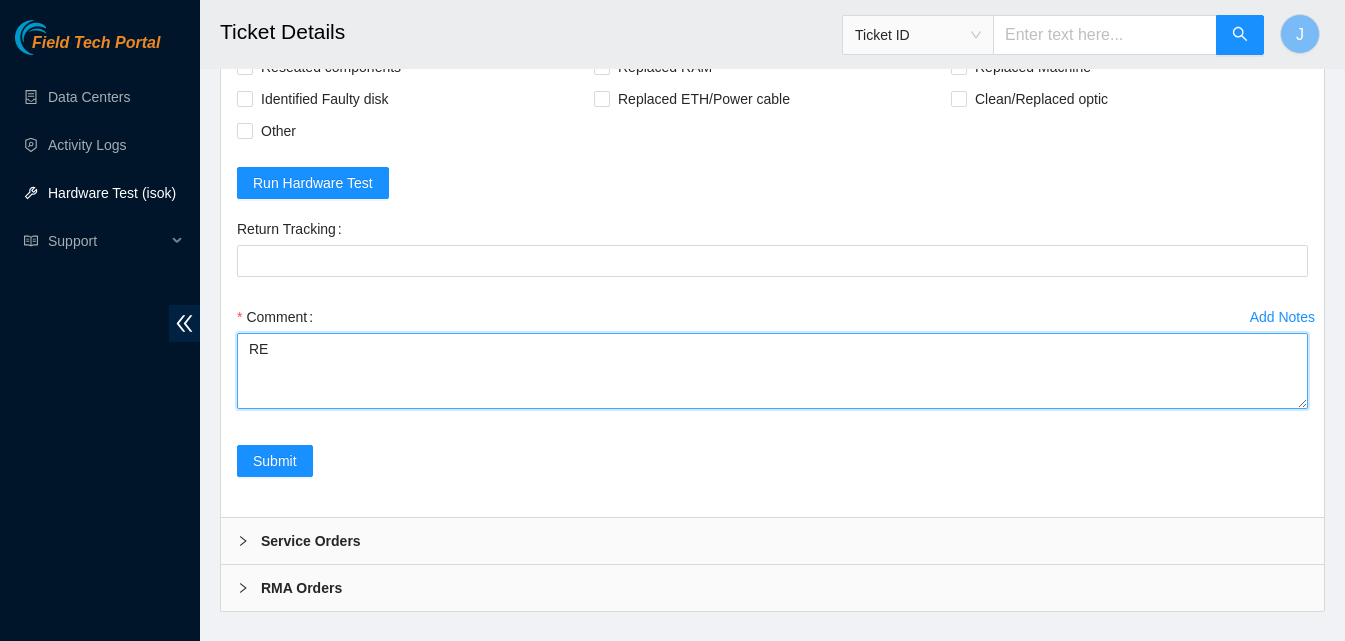 type on "R" 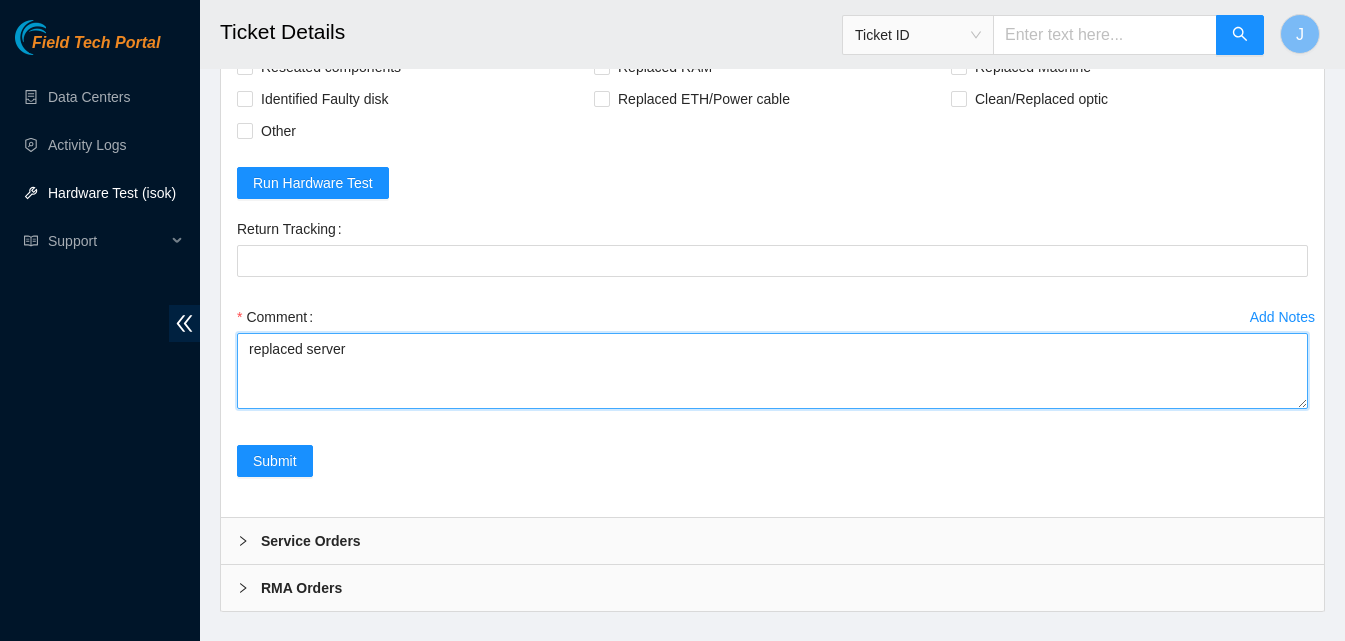 click on "replaced server" at bounding box center (772, 371) 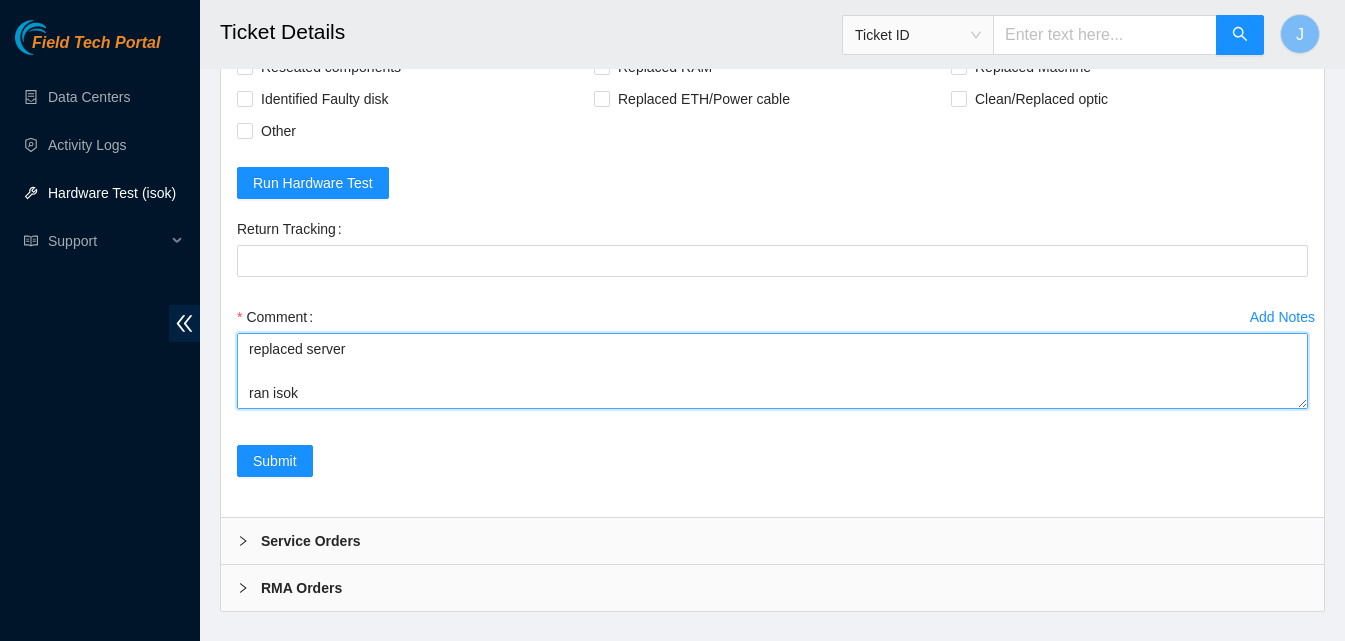 scroll, scrollTop: 82, scrollLeft: 0, axis: vertical 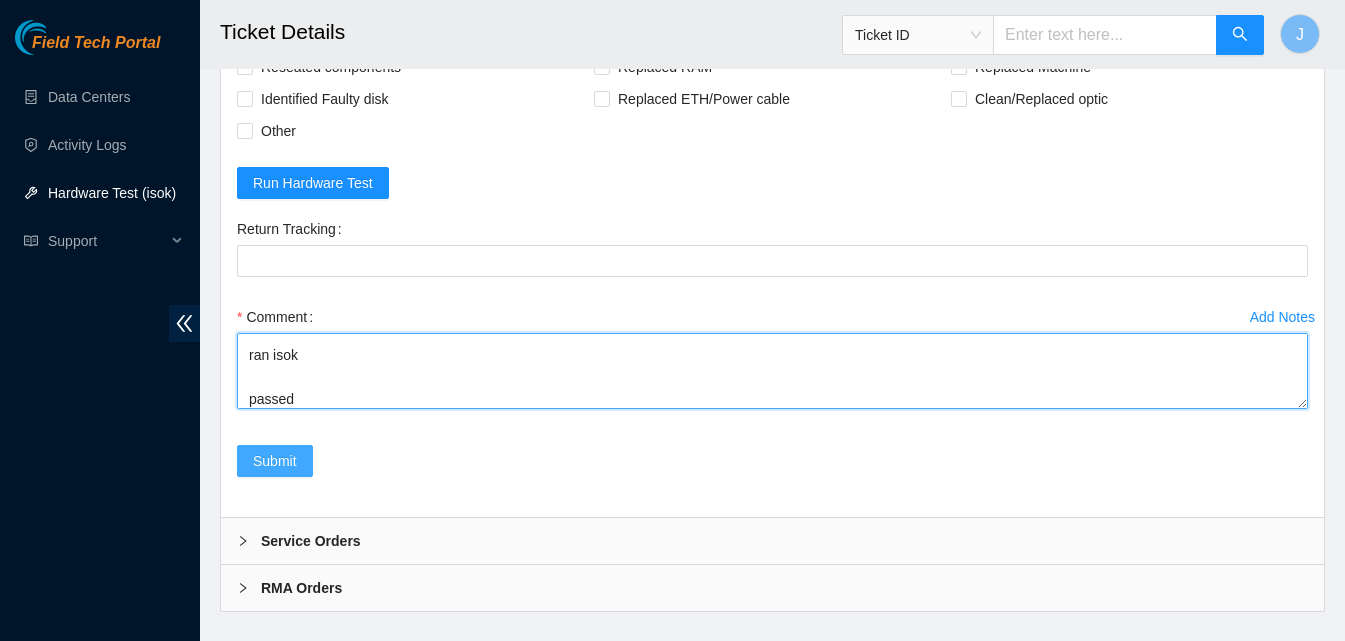 type on "**** old server was unusually hot when removed***
replaced server
ran isok
passed" 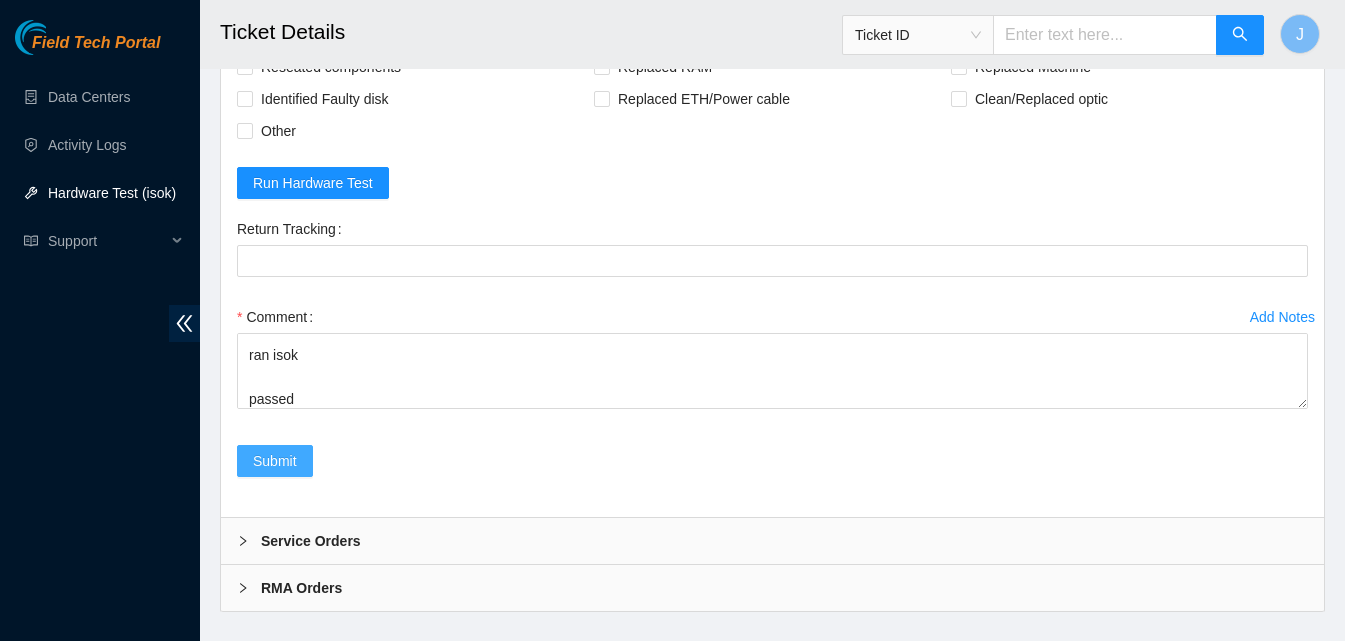 click on "Submit" at bounding box center [275, 461] 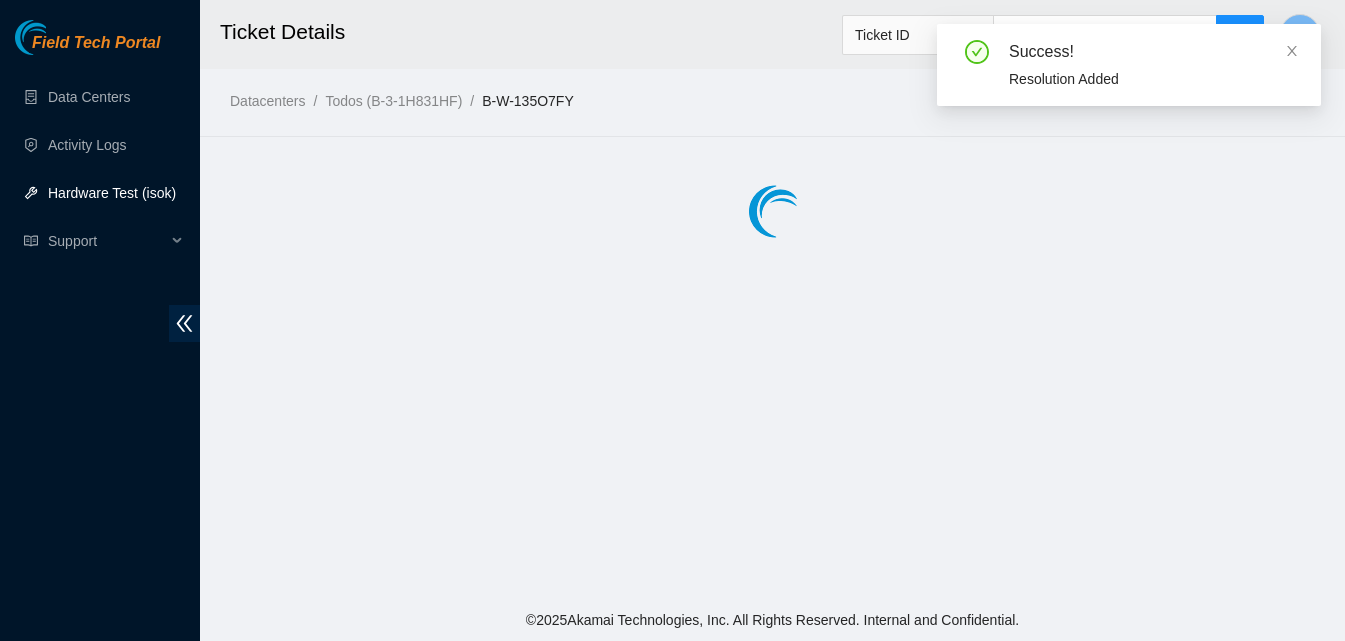 scroll, scrollTop: 0, scrollLeft: 0, axis: both 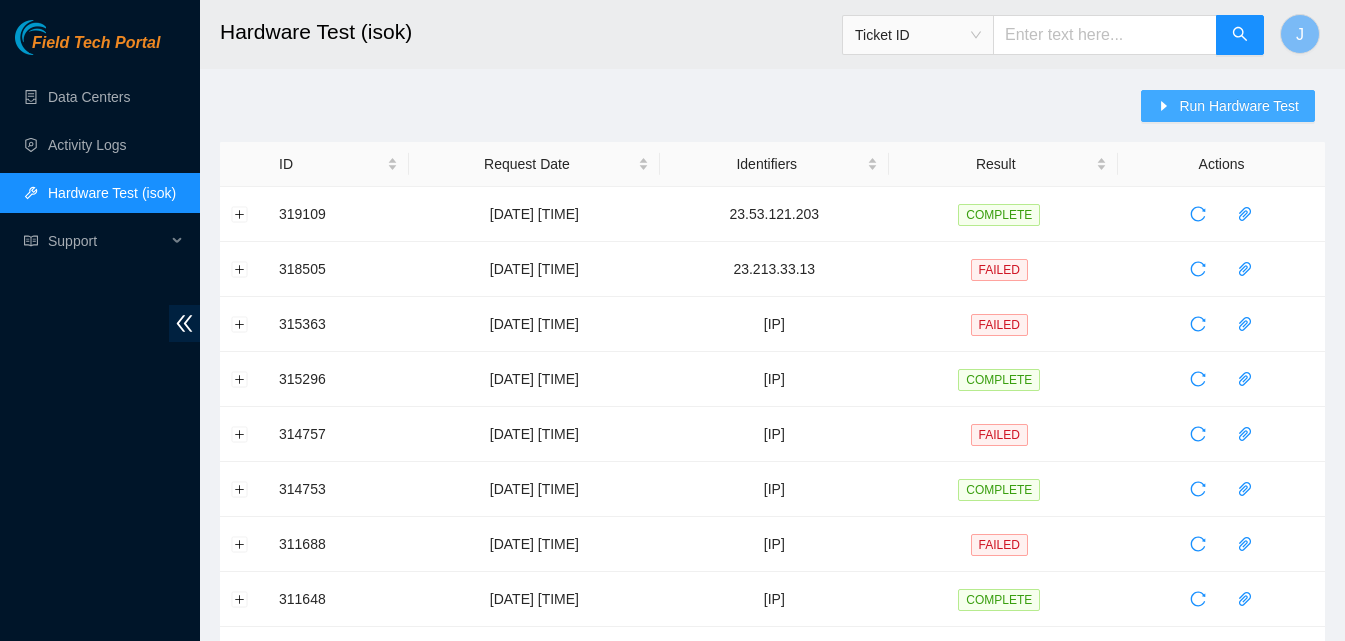 click on "Run Hardware Test" at bounding box center (1228, 106) 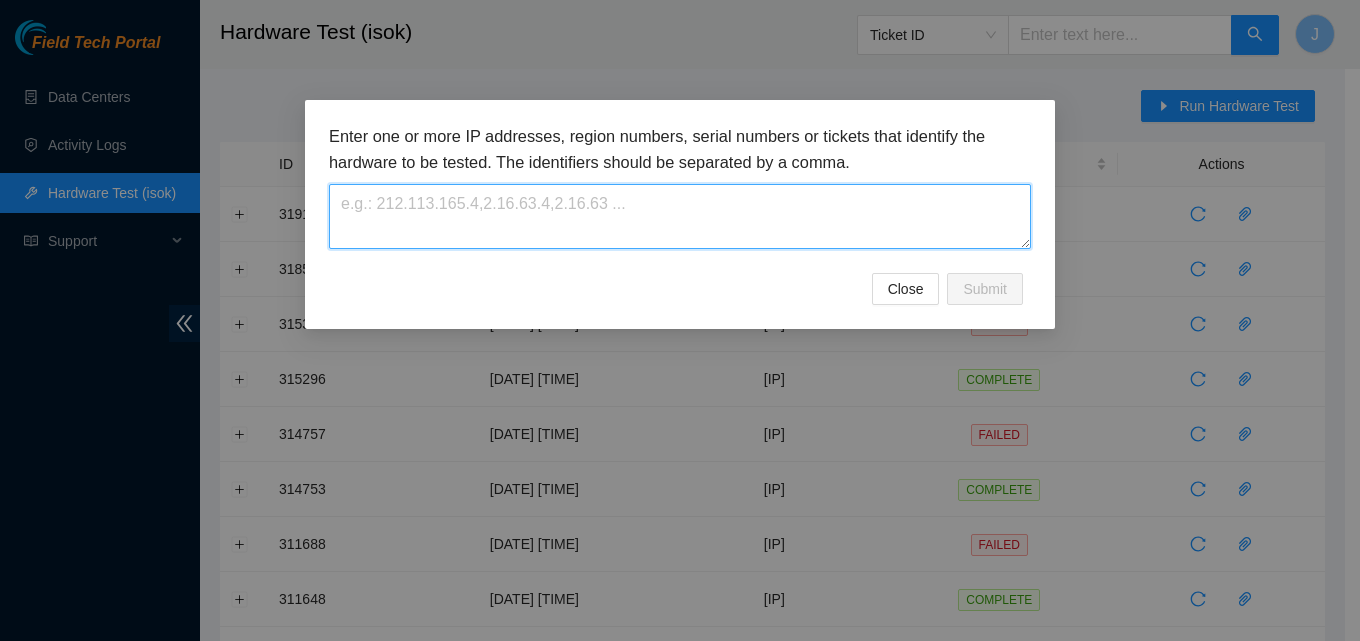 click at bounding box center [680, 216] 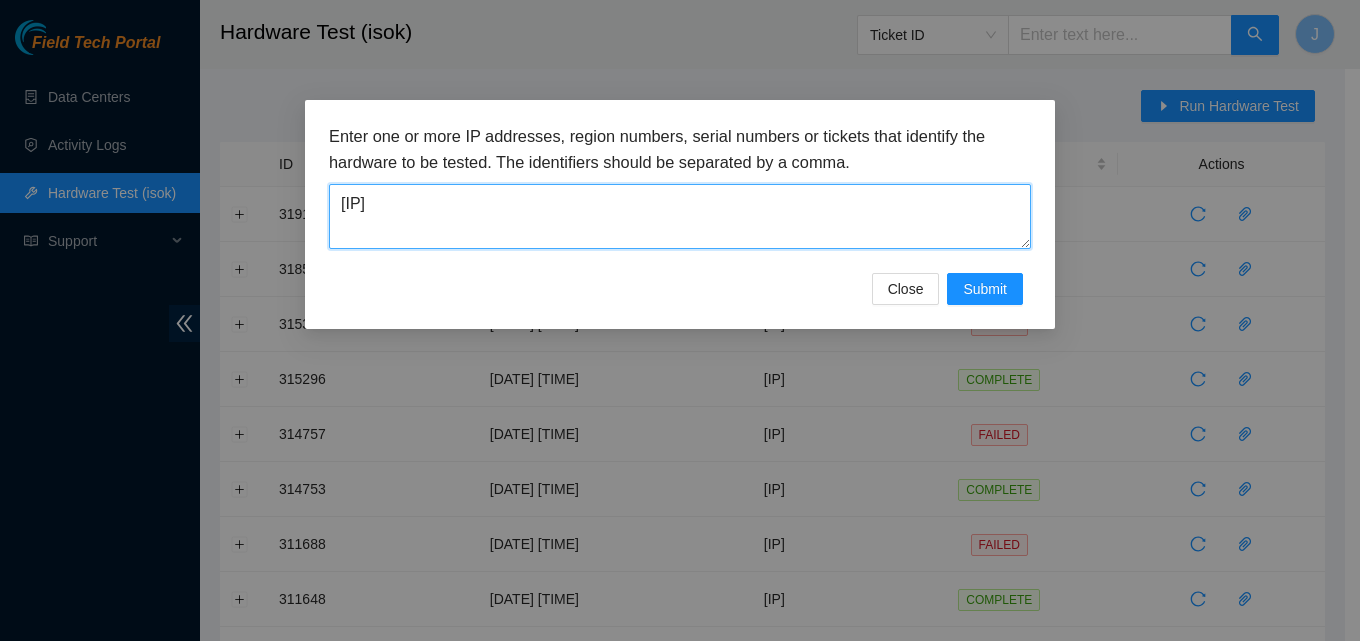 type on "23.32.46.215" 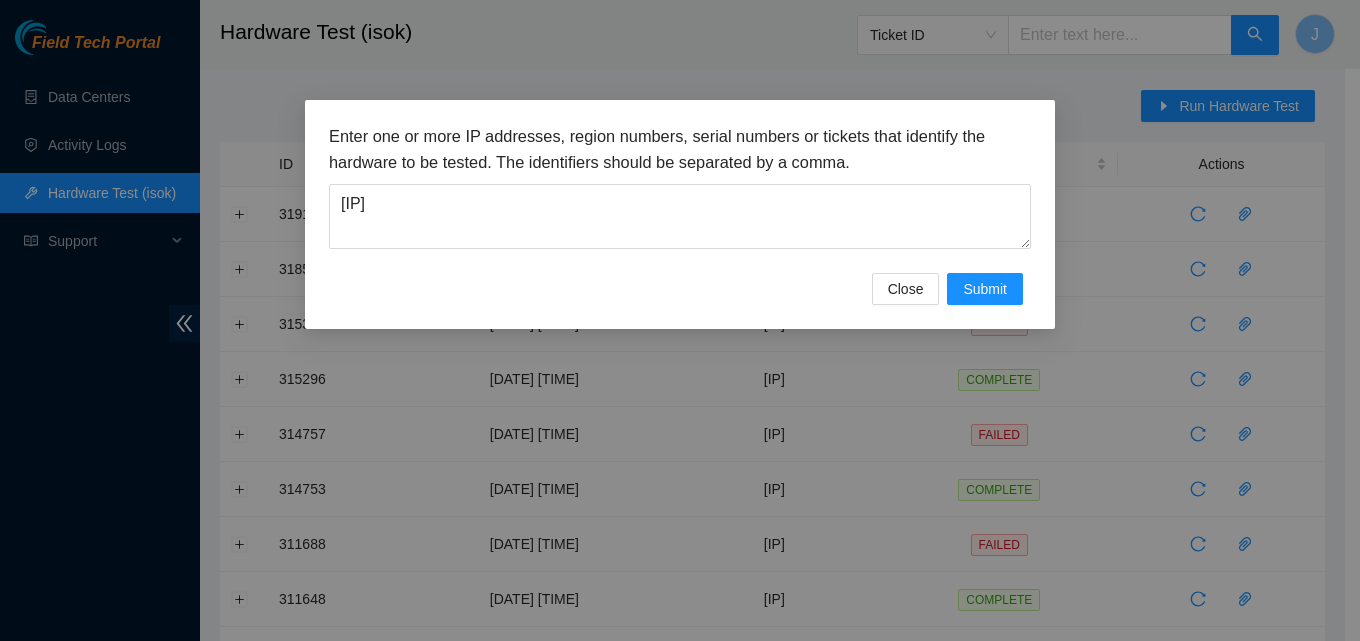 click on "Enter one or more IP addresses, region numbers, serial numbers or tickets that identify the hardware to be tested. The identifiers should be separated by a comma. 	23.32.46.215 Close Submit" at bounding box center [680, 214] 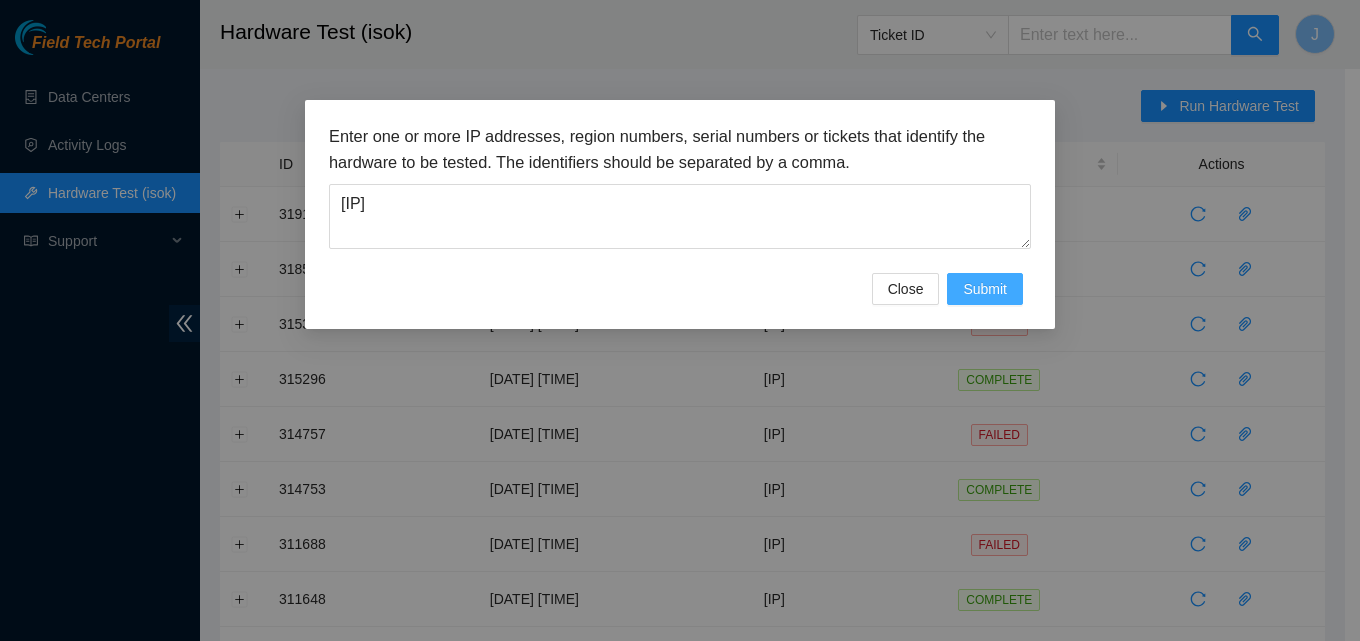 drag, startPoint x: 977, startPoint y: 307, endPoint x: 974, endPoint y: 280, distance: 27.166155 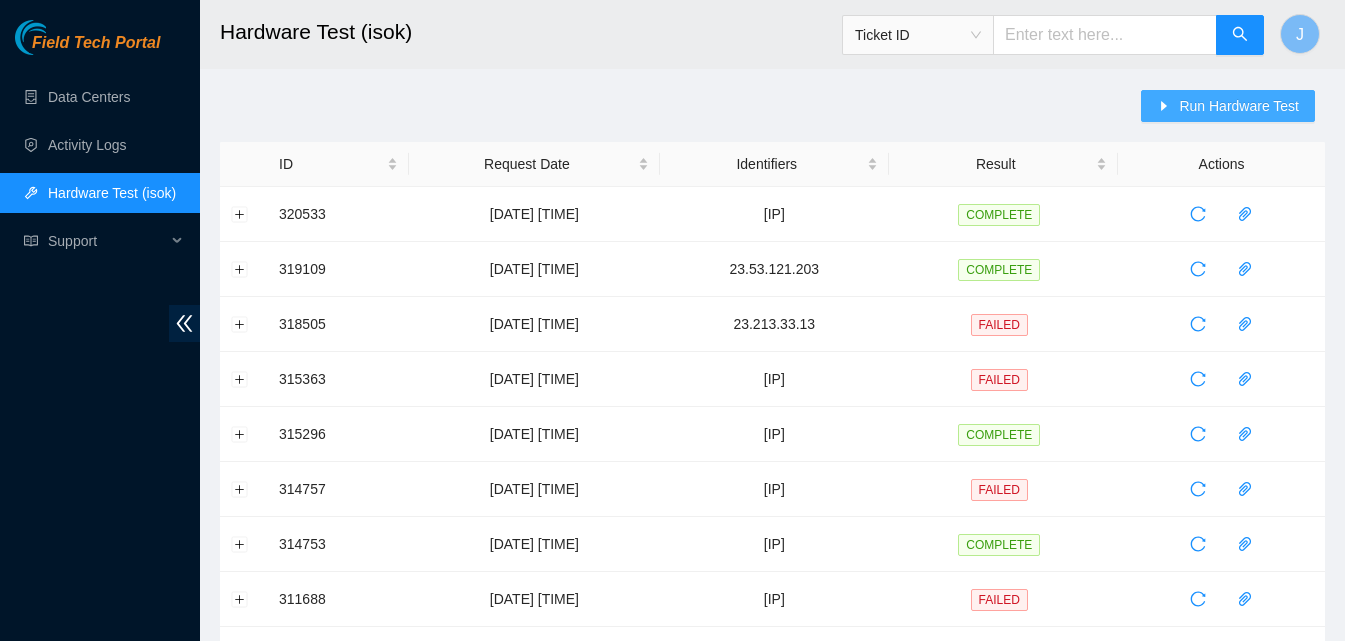click on "Run Hardware Test" at bounding box center (1239, 106) 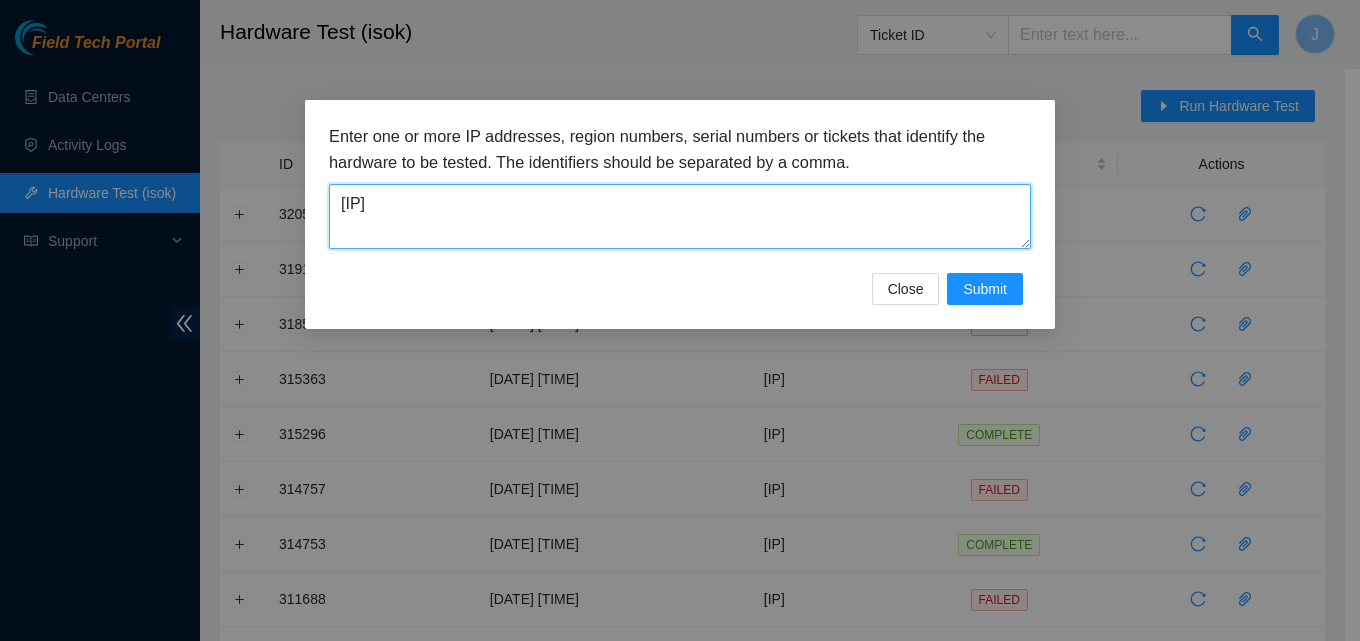drag, startPoint x: 646, startPoint y: 244, endPoint x: 284, endPoint y: 190, distance: 366.00546 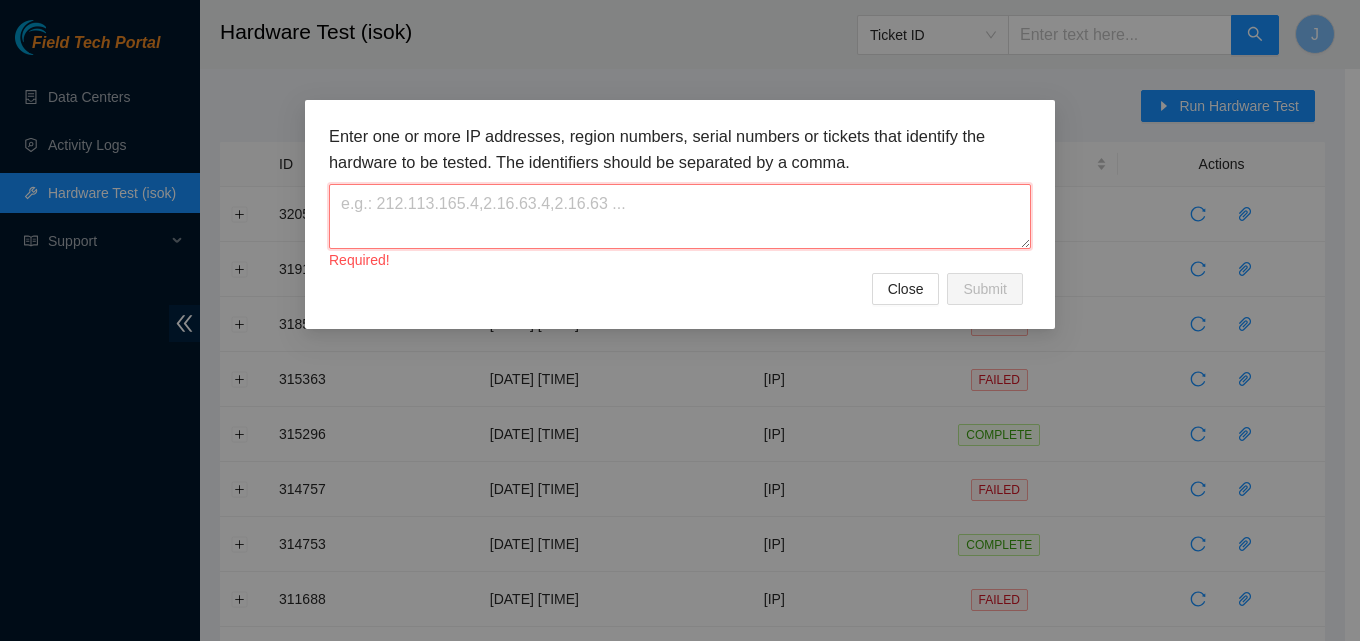 paste on "23.32.46.95" 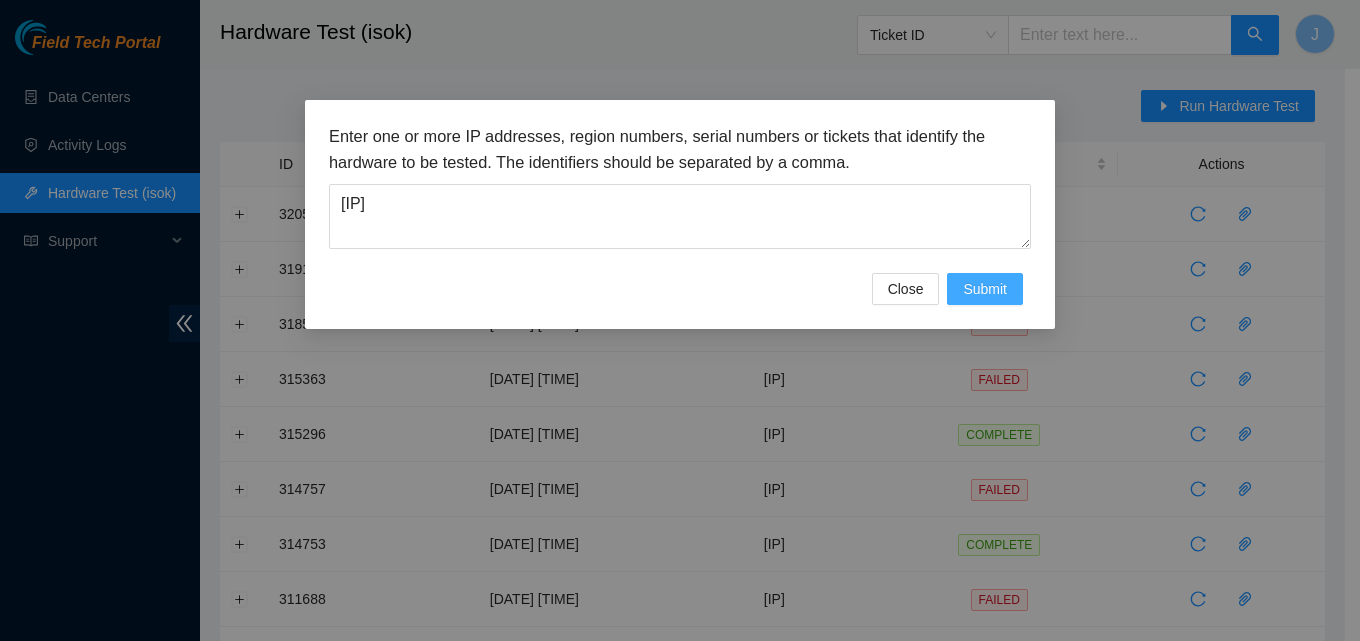 click on "Submit" at bounding box center [985, 289] 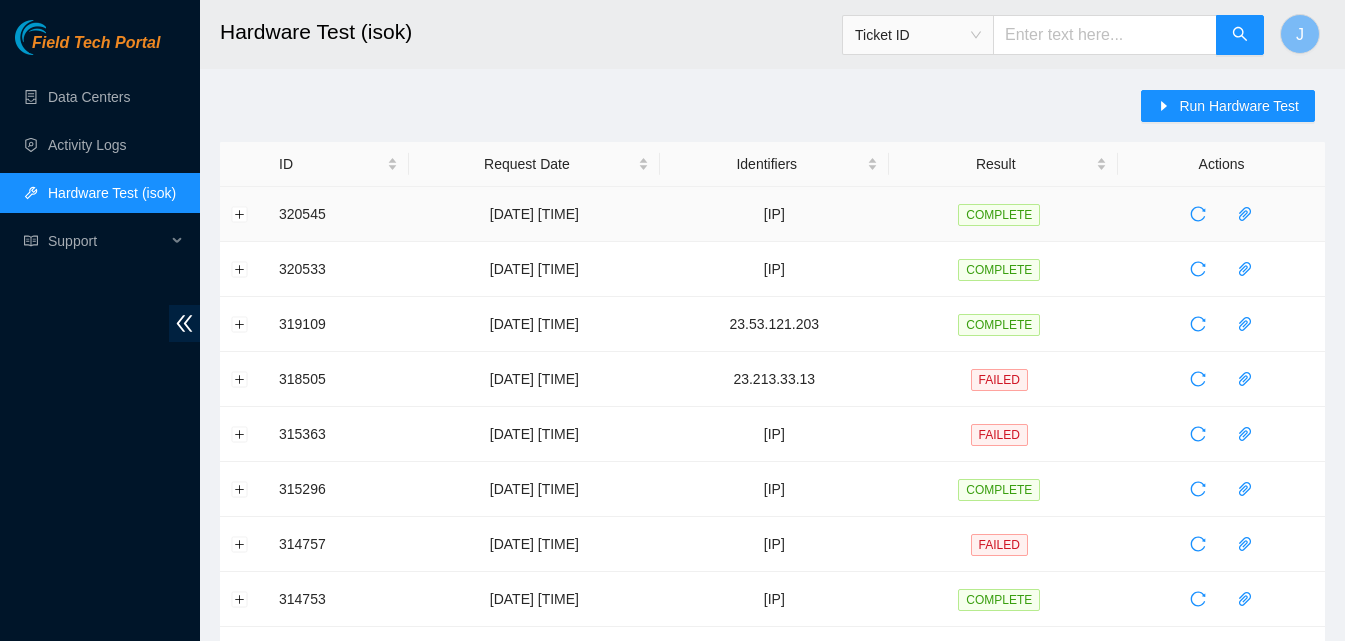 click on "23.32.46.95" at bounding box center (774, 214) 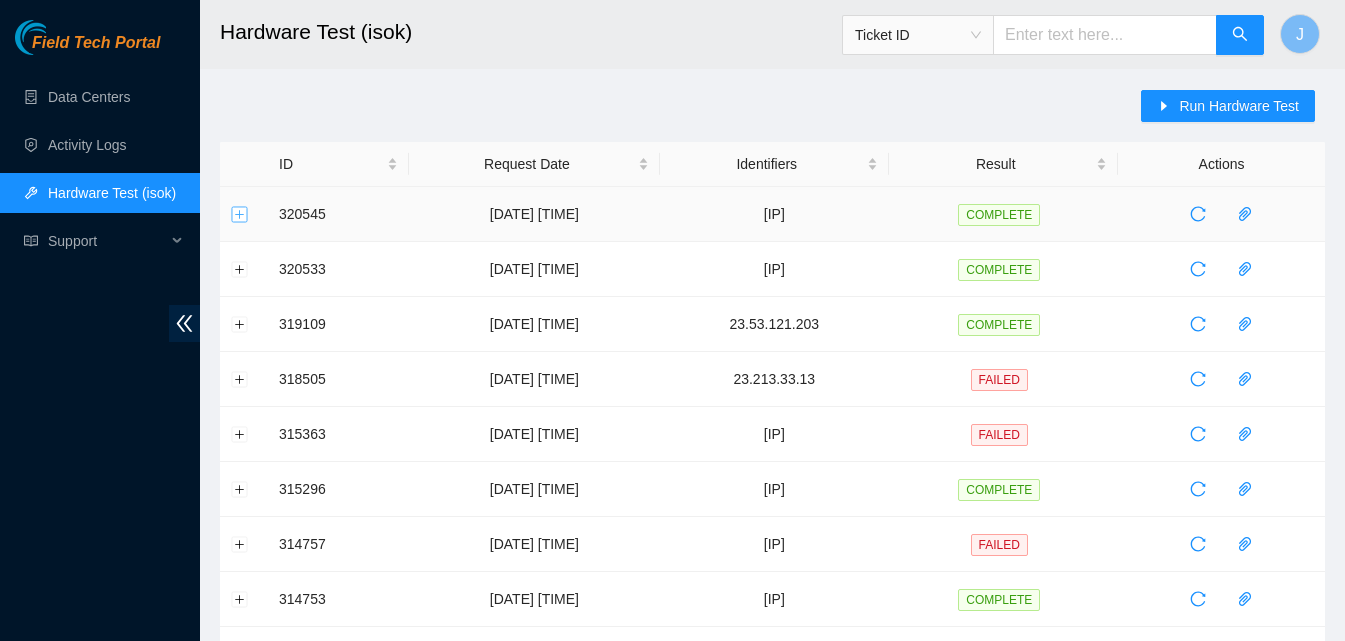 click at bounding box center (240, 214) 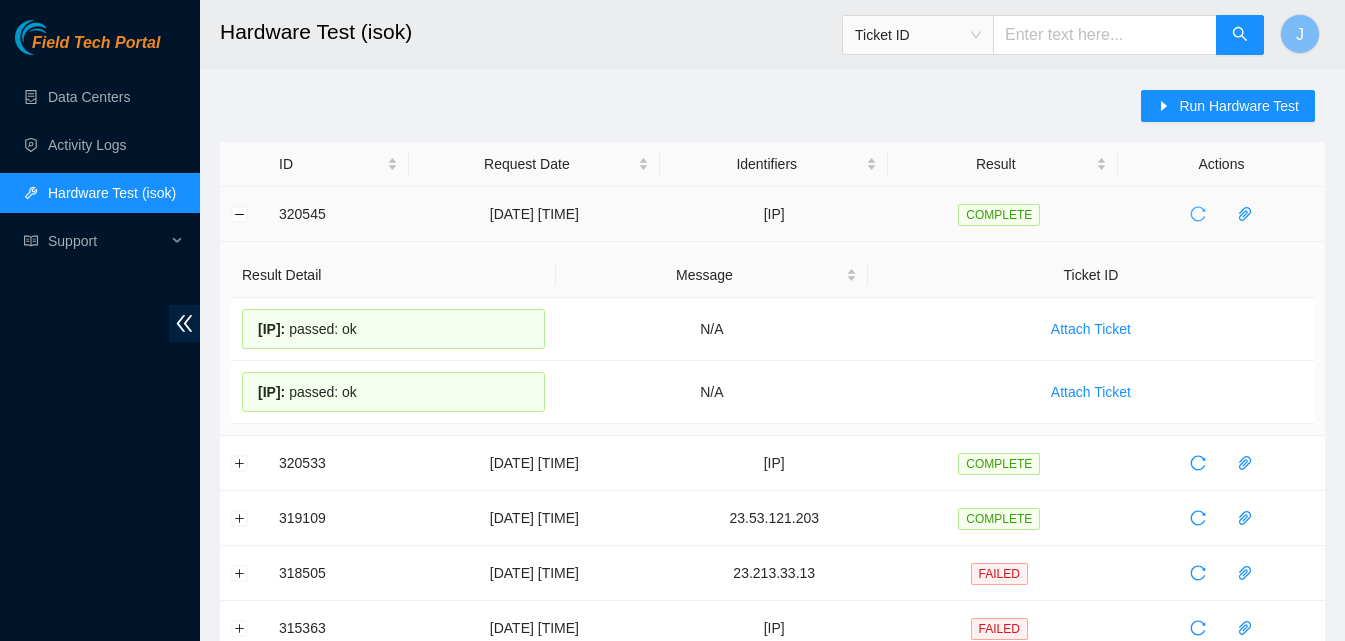 click 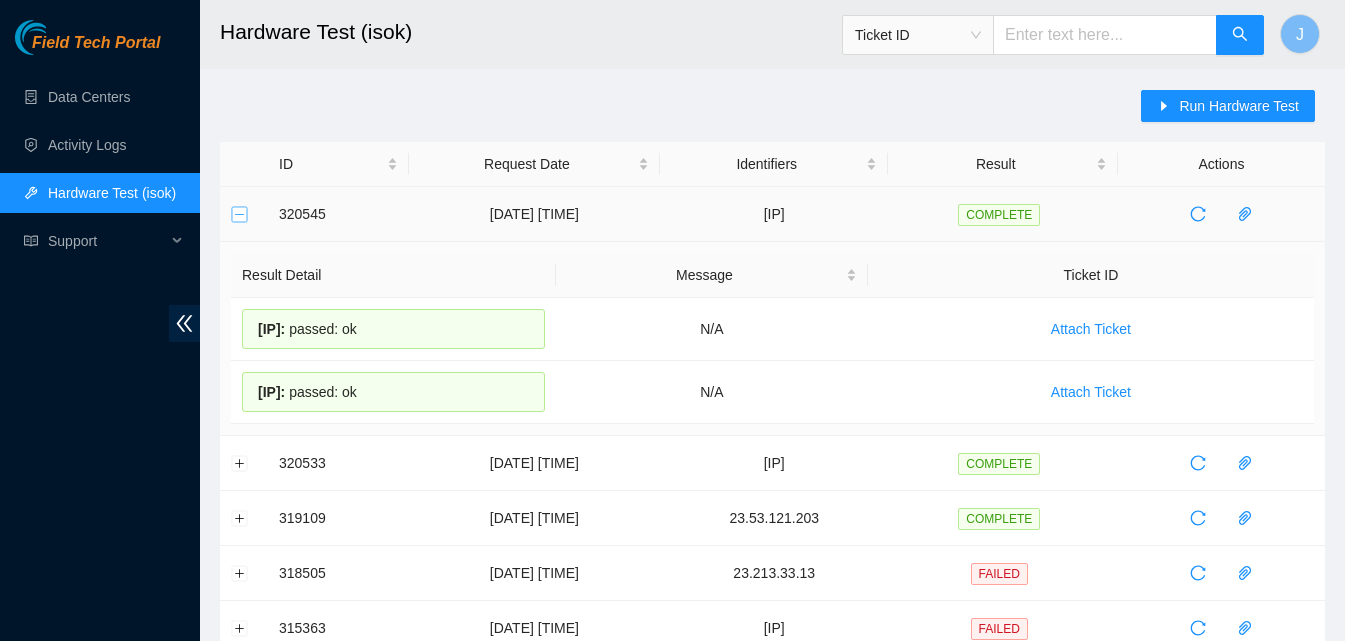 click at bounding box center [240, 214] 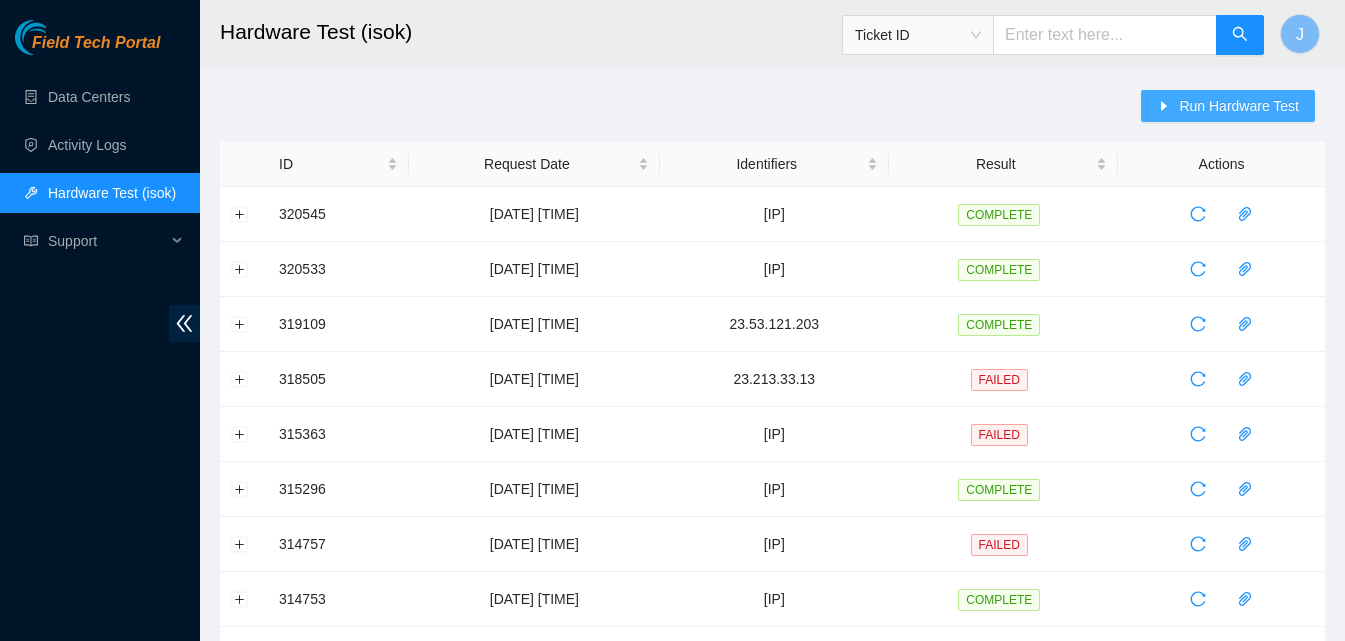 click on "Run Hardware Test" at bounding box center (1239, 106) 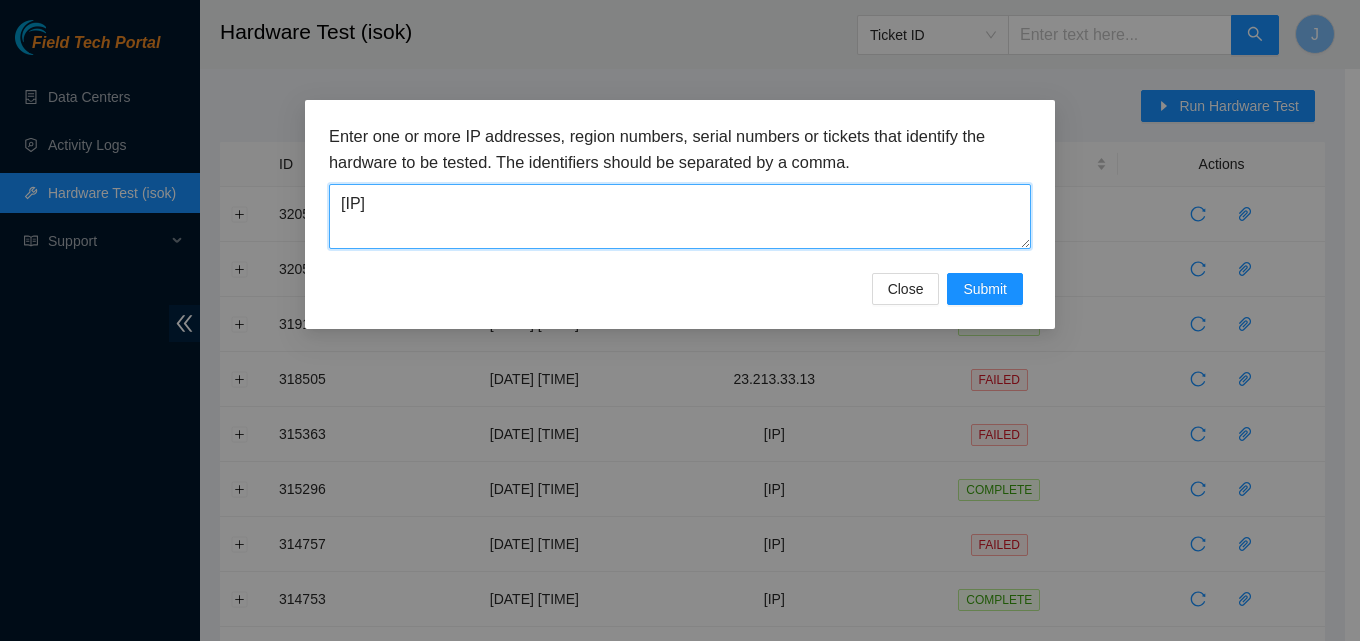 click on "23.32.46.95" at bounding box center [680, 216] 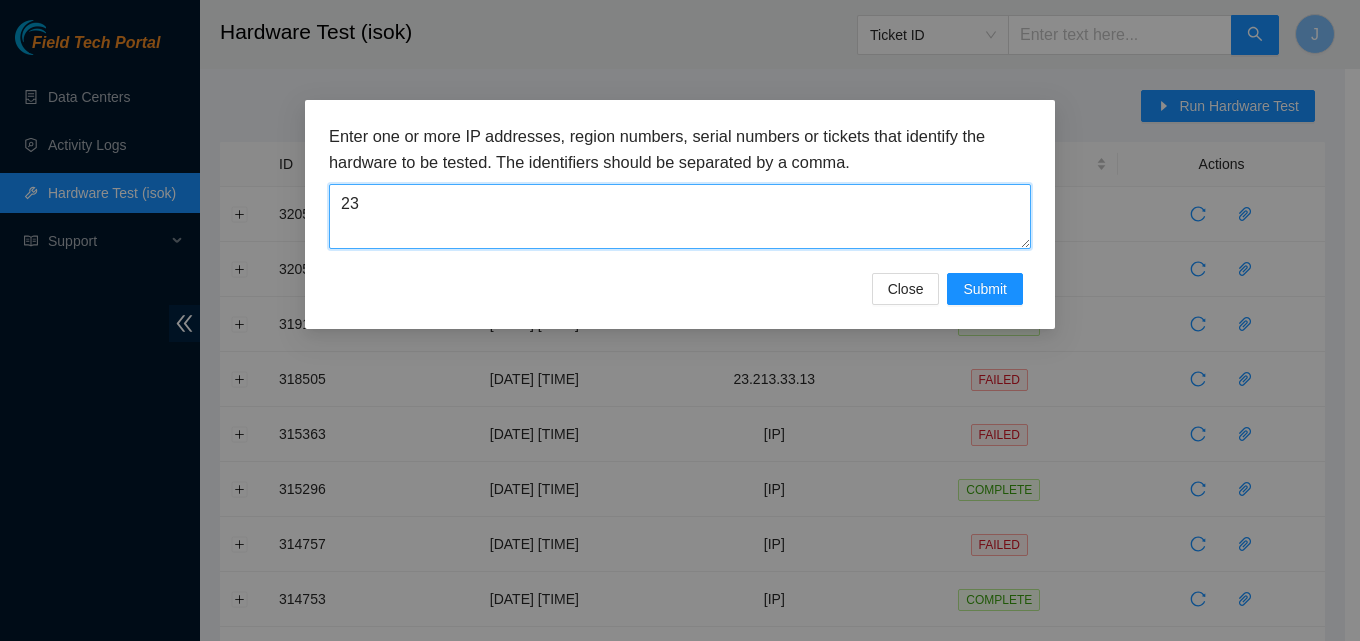 type on "2" 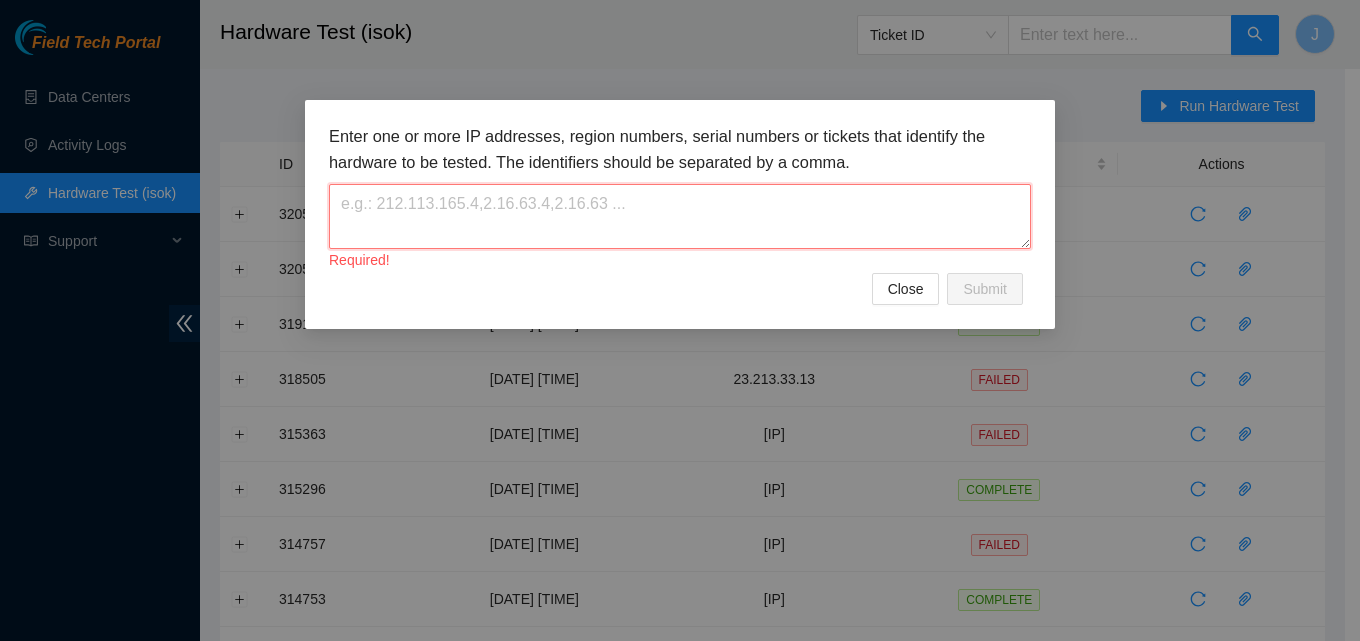 paste on "23.32.46.108" 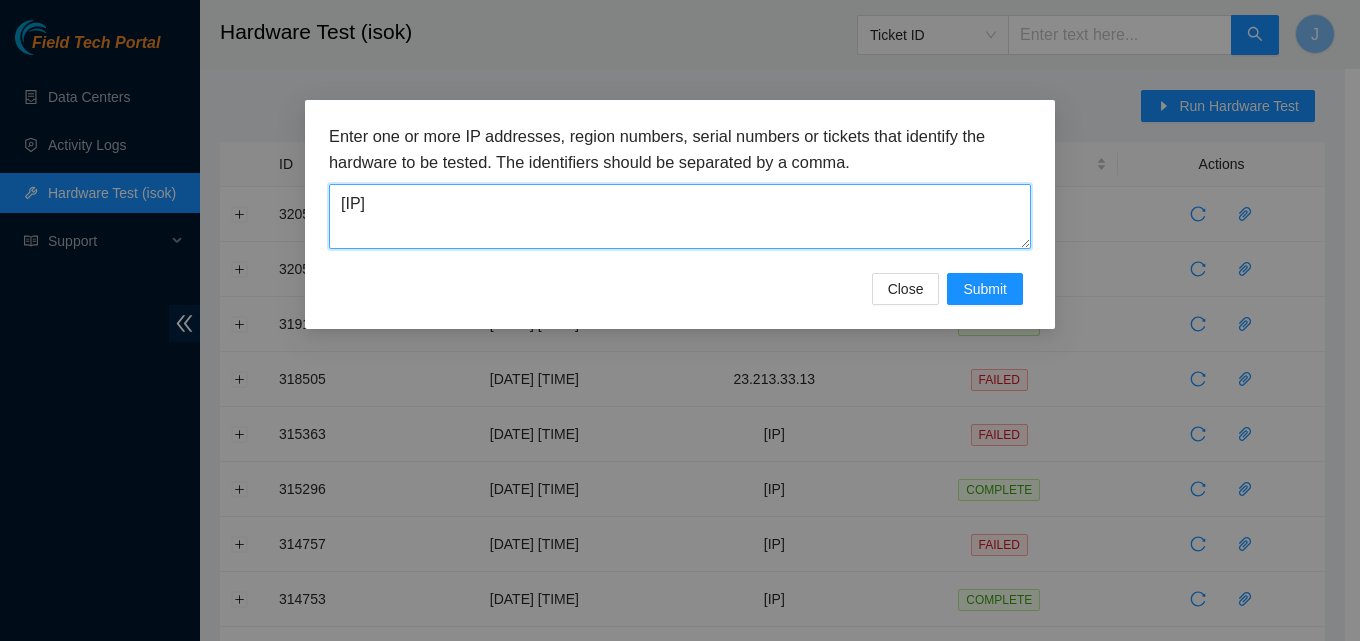 type on "23.32.46.108" 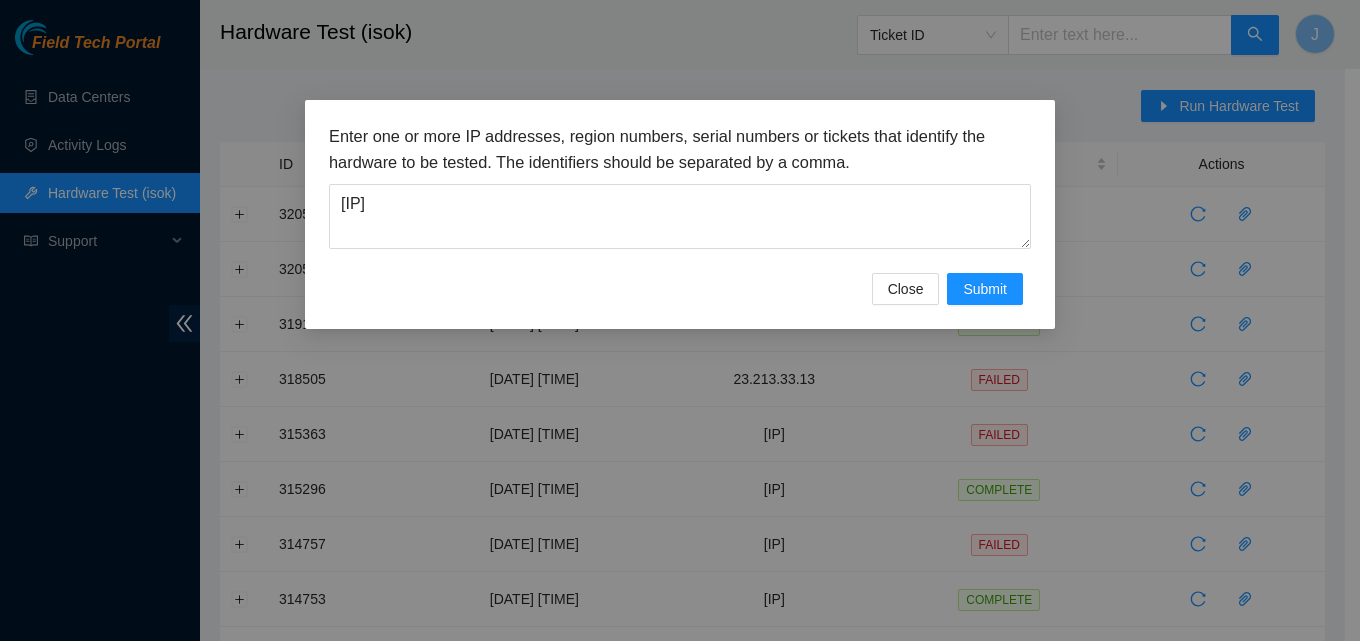 click on "Enter one or more IP addresses, region numbers, serial numbers or tickets that identify the hardware to be tested. The identifiers should be separated by a comma." at bounding box center [680, 149] 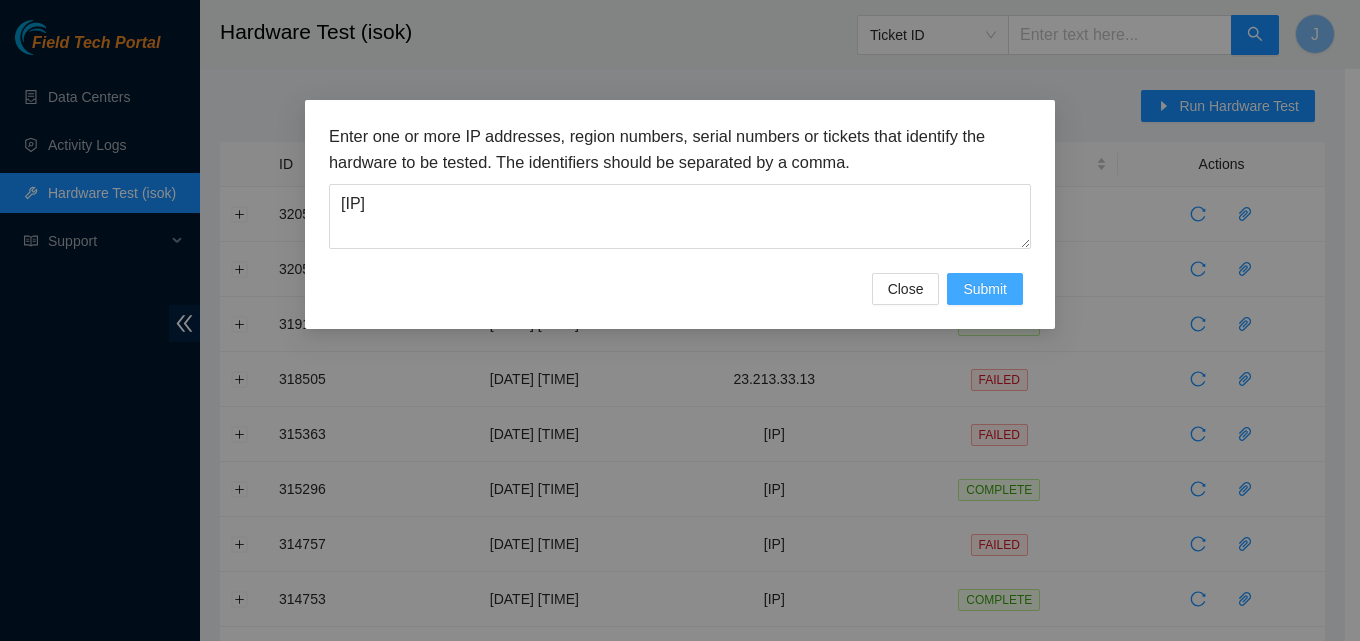 click on "Submit" at bounding box center (985, 289) 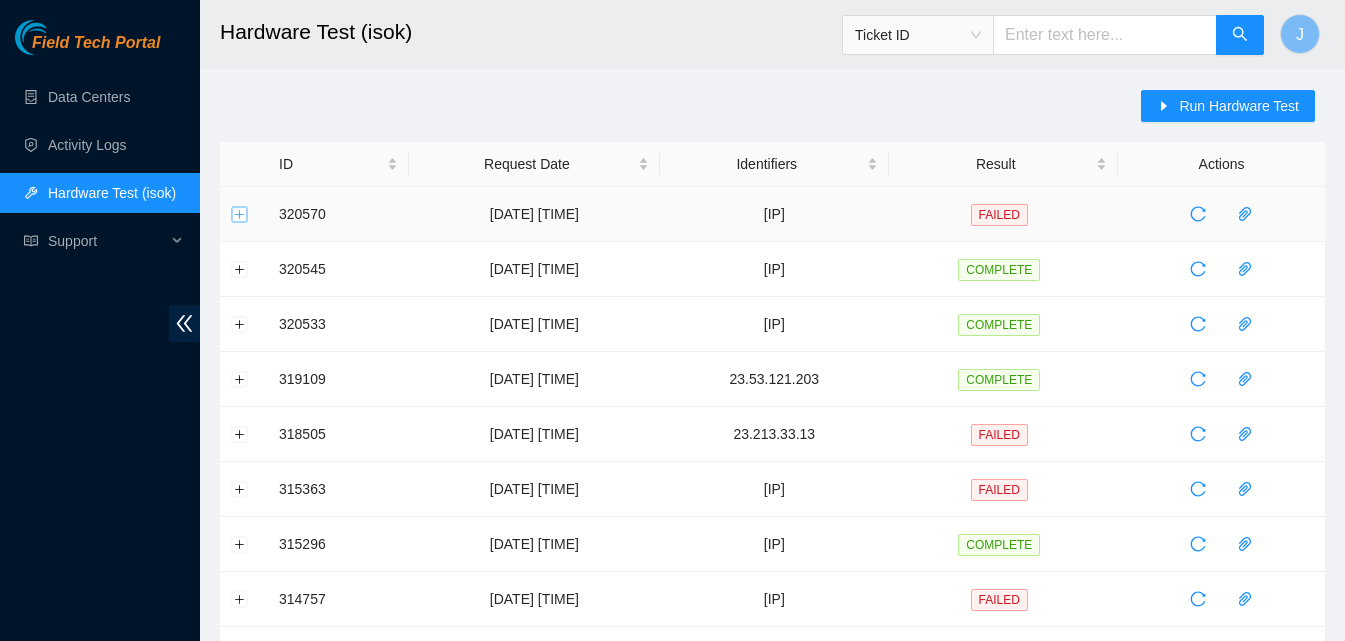 click at bounding box center (240, 214) 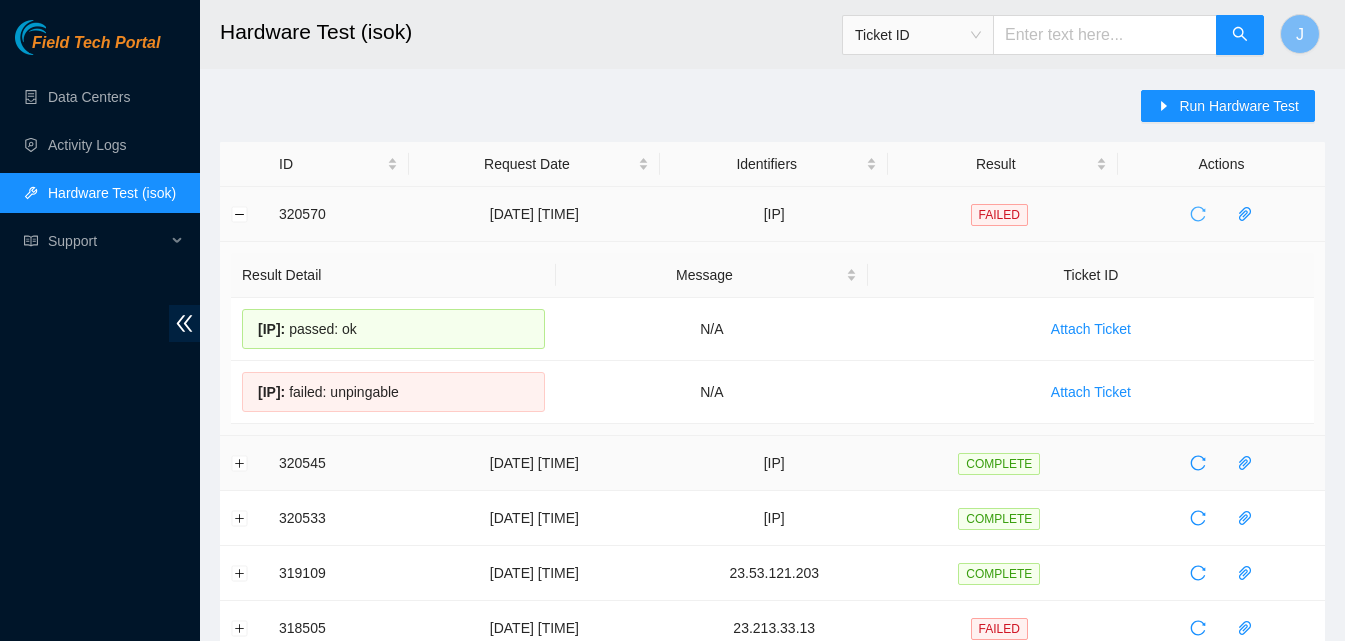 click 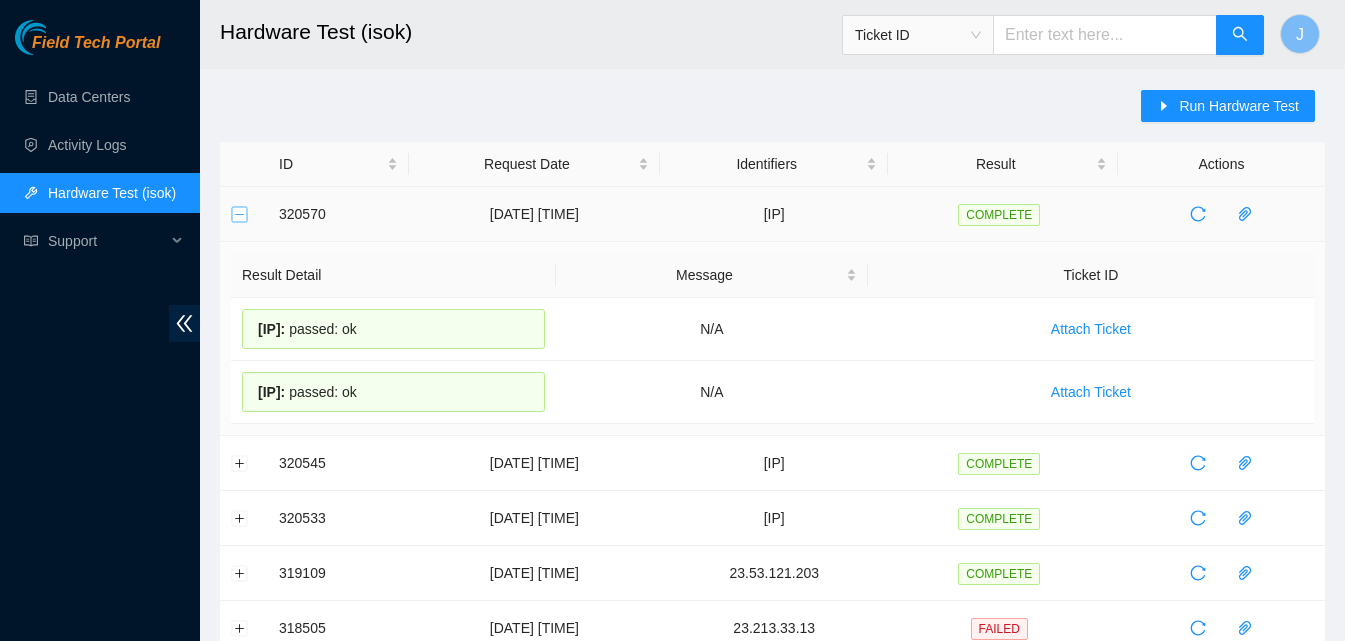 click at bounding box center [240, 214] 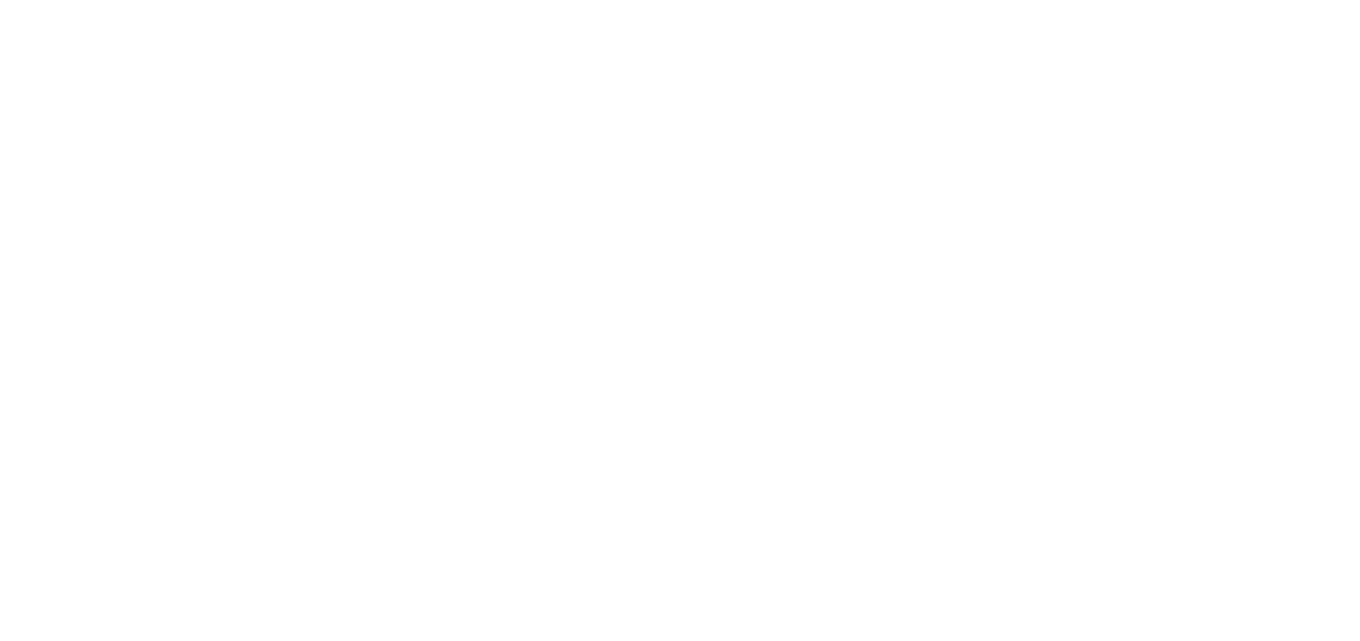 scroll, scrollTop: 0, scrollLeft: 0, axis: both 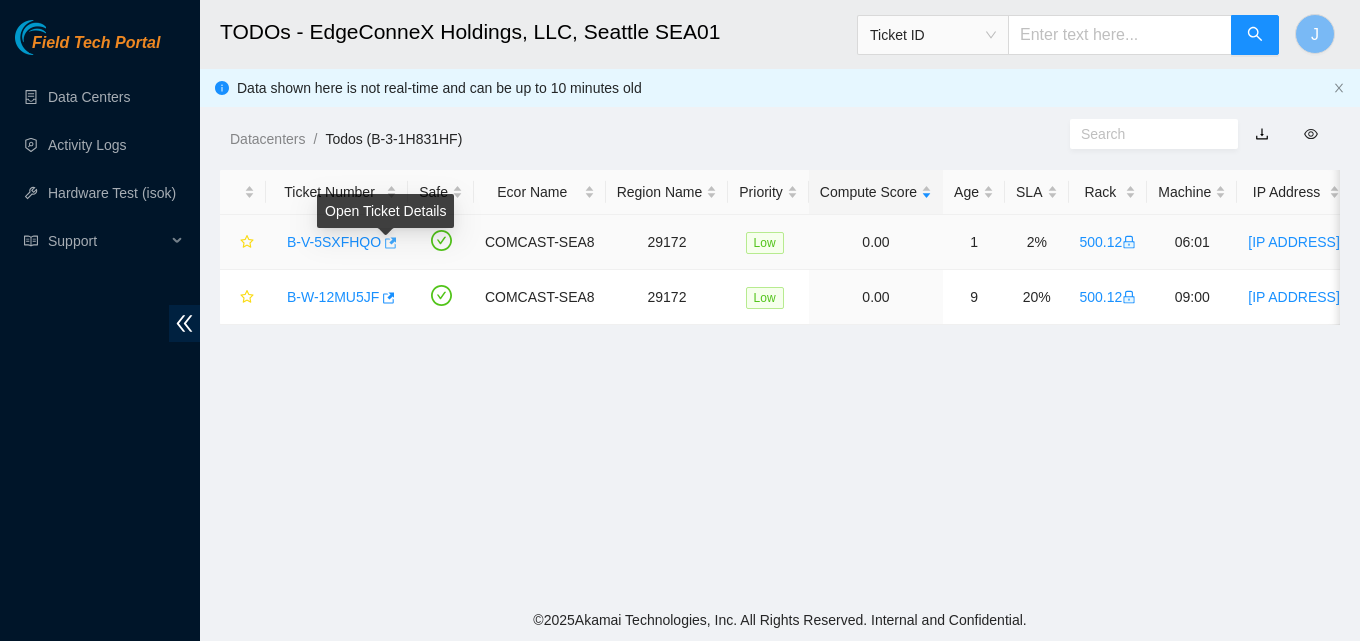 click 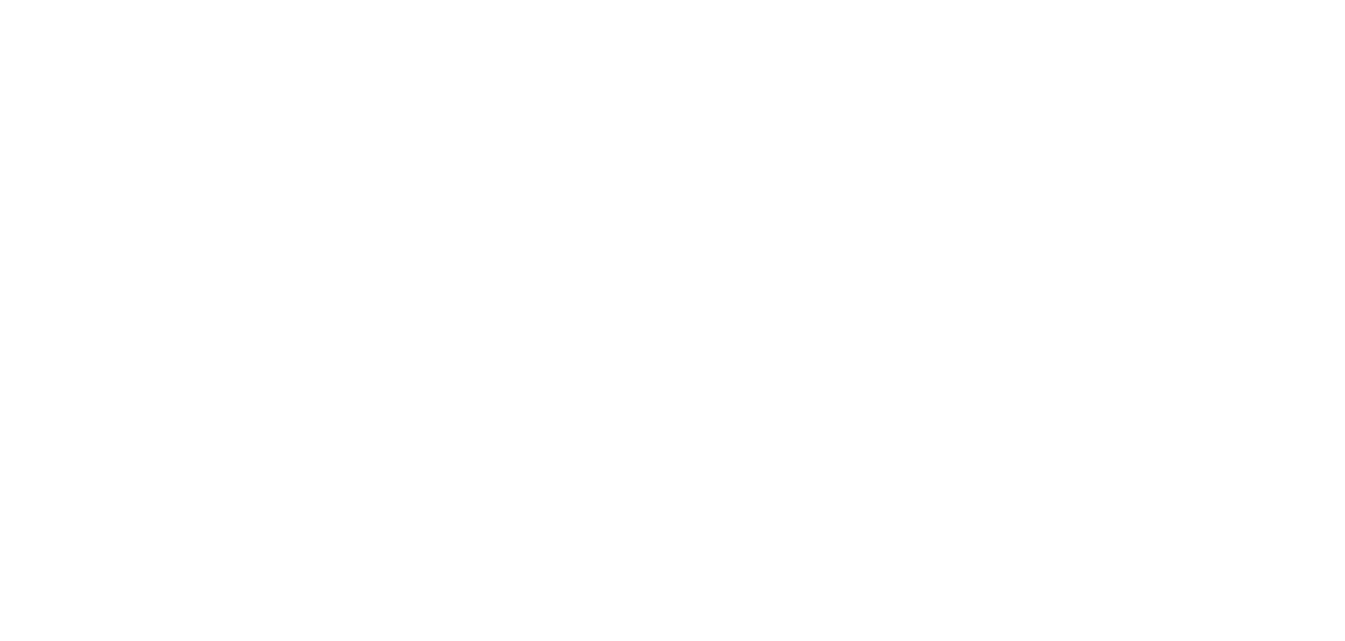 scroll, scrollTop: 0, scrollLeft: 0, axis: both 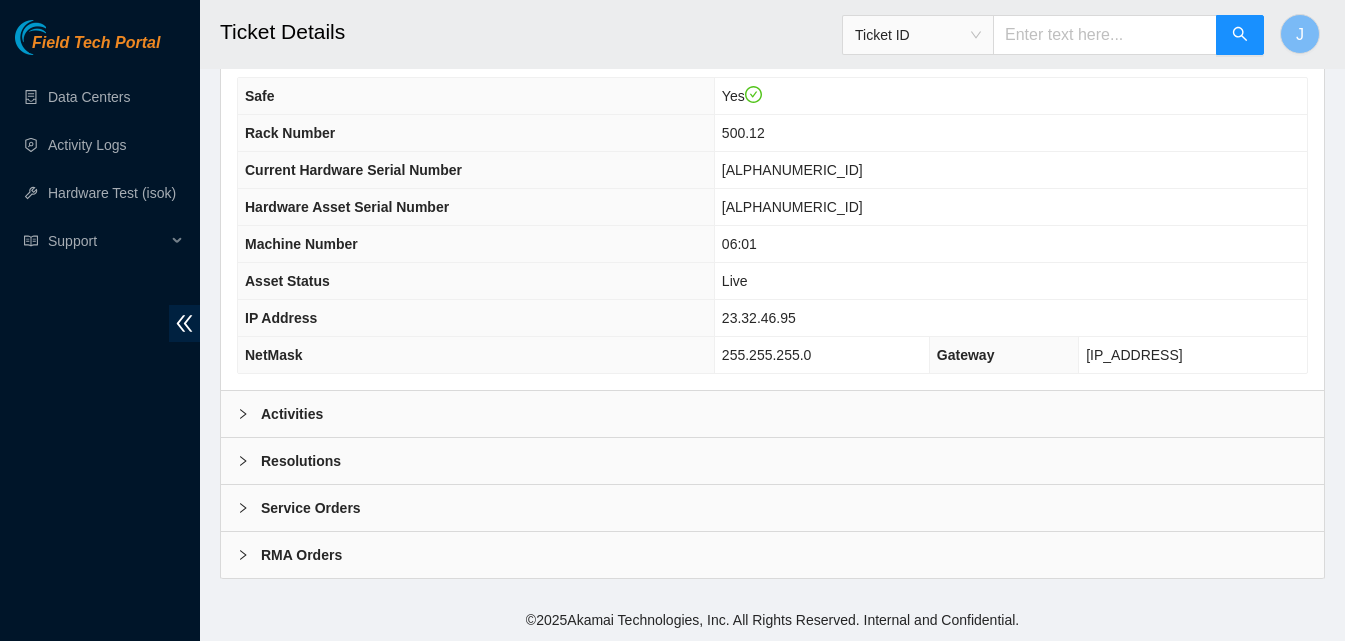 click on "Activities" at bounding box center [772, 414] 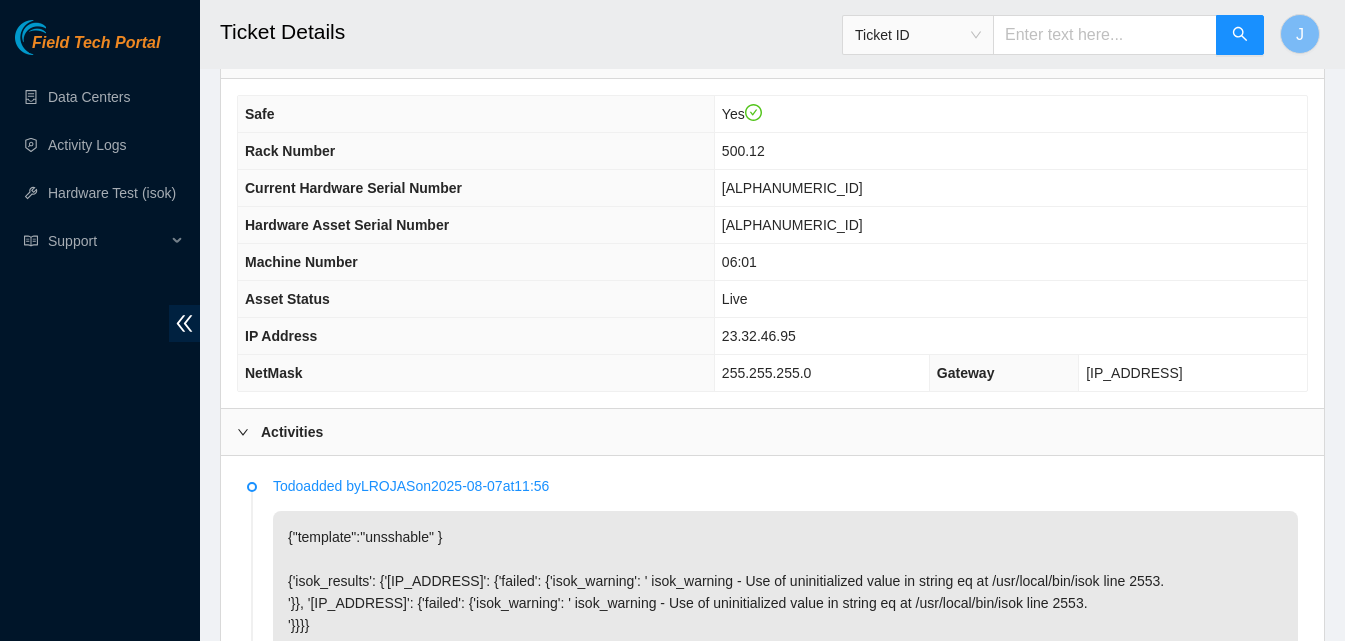 scroll, scrollTop: 724, scrollLeft: 0, axis: vertical 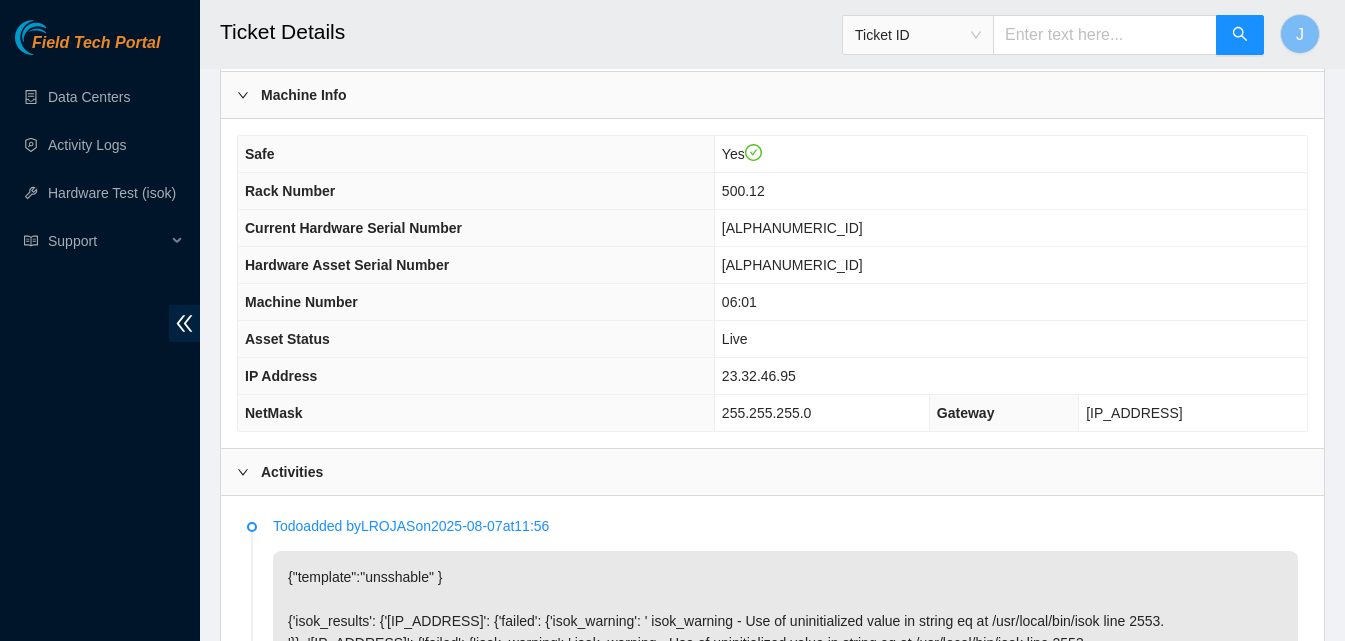 click on "Ticket ID B-V-5SXFHQO Problem Type Hardware Sub Type Tier 1 - Secure Priority 4. Low Compute Score 0 DP name N/A Delegated status Hold - Batched H&E" at bounding box center (772, -20) 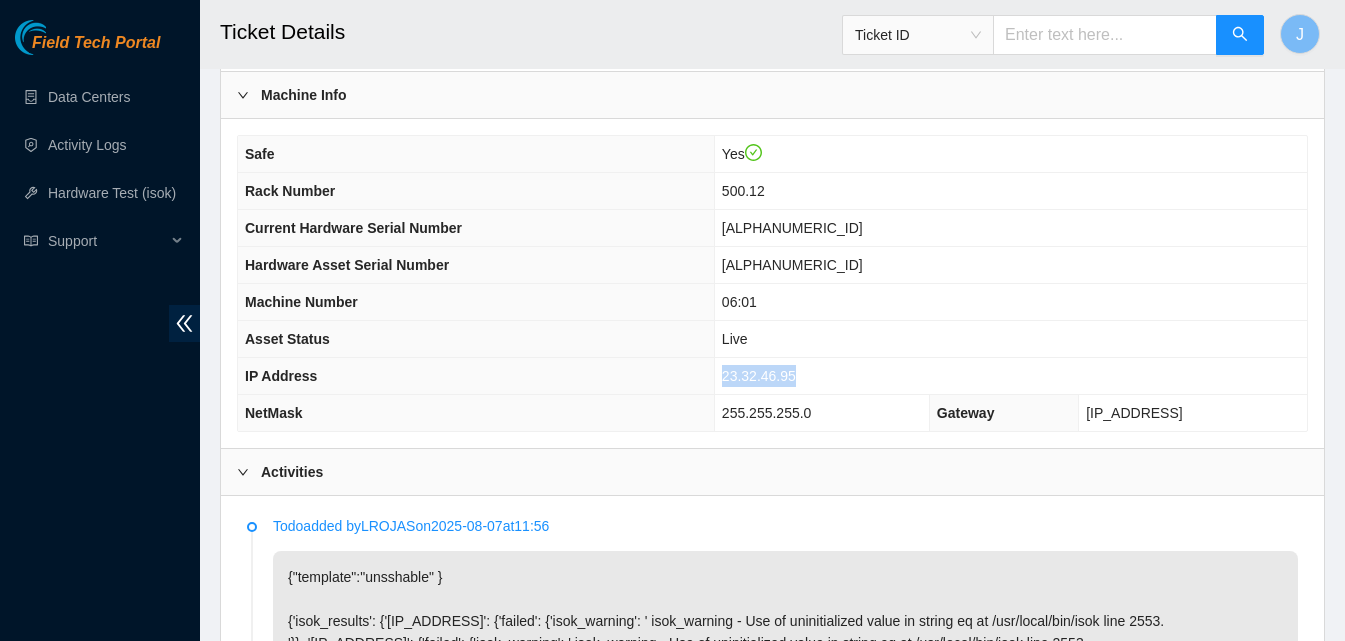 drag, startPoint x: 859, startPoint y: 387, endPoint x: 704, endPoint y: 414, distance: 157.33405 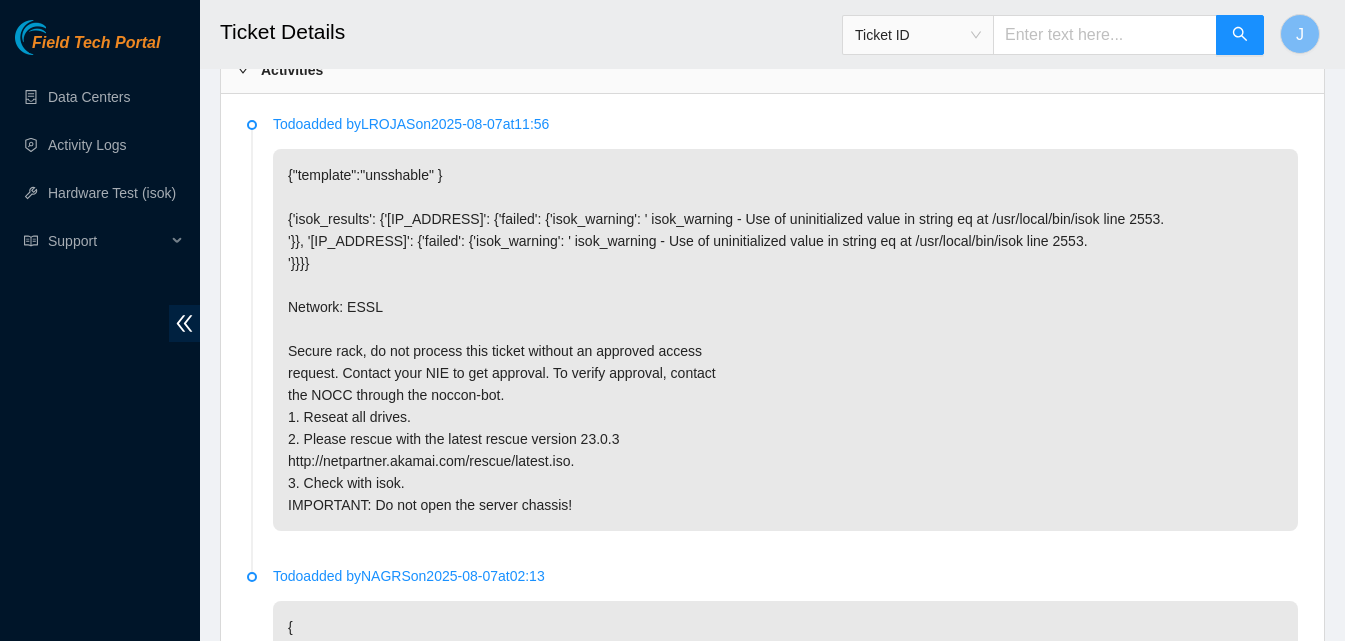 scroll, scrollTop: 1122, scrollLeft: 0, axis: vertical 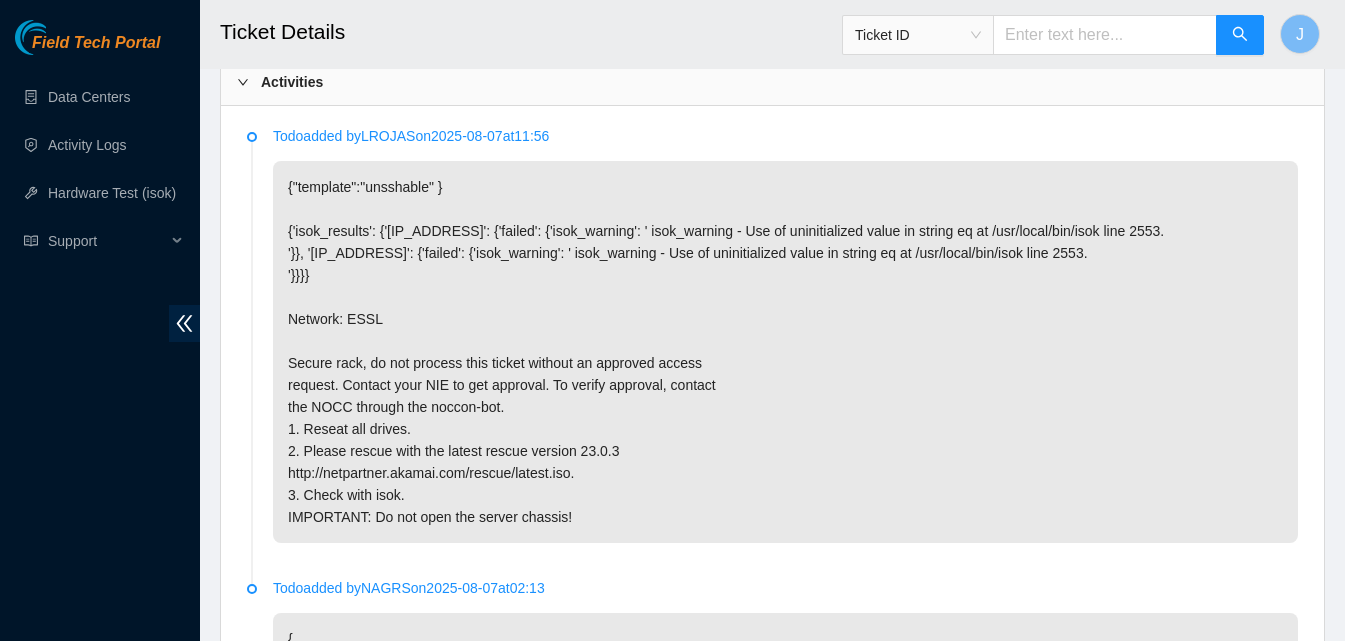click on "Activities" at bounding box center (772, 82) 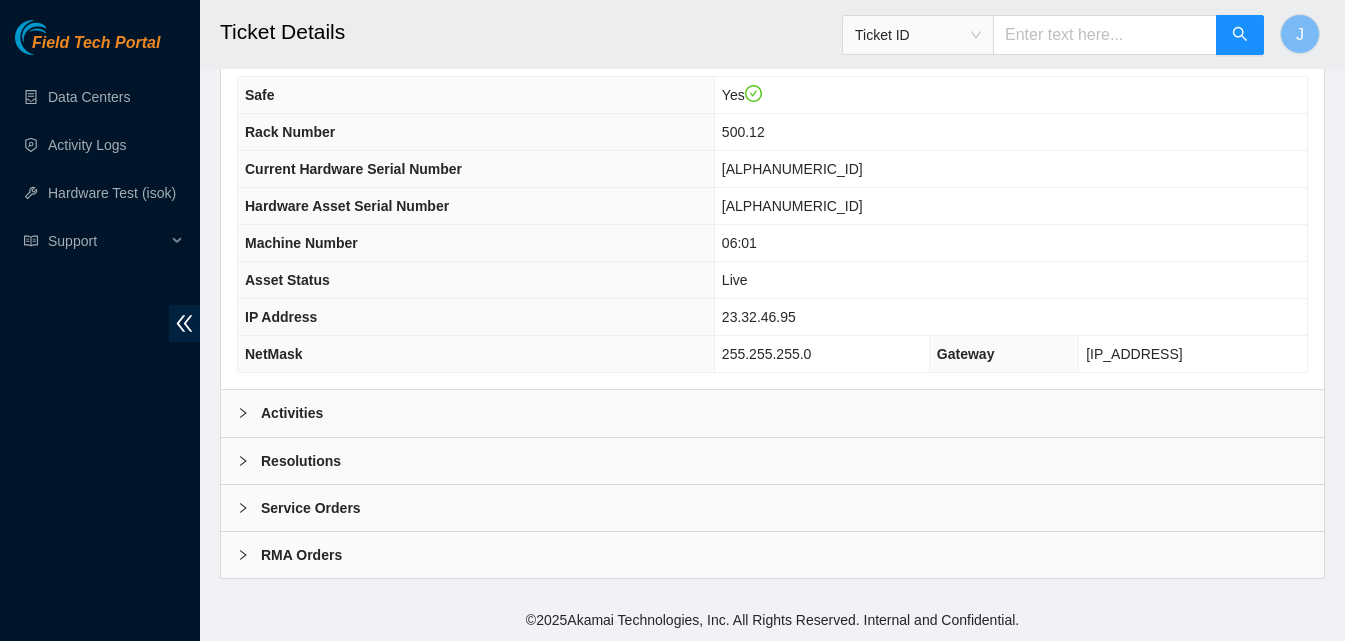 scroll, scrollTop: 804, scrollLeft: 0, axis: vertical 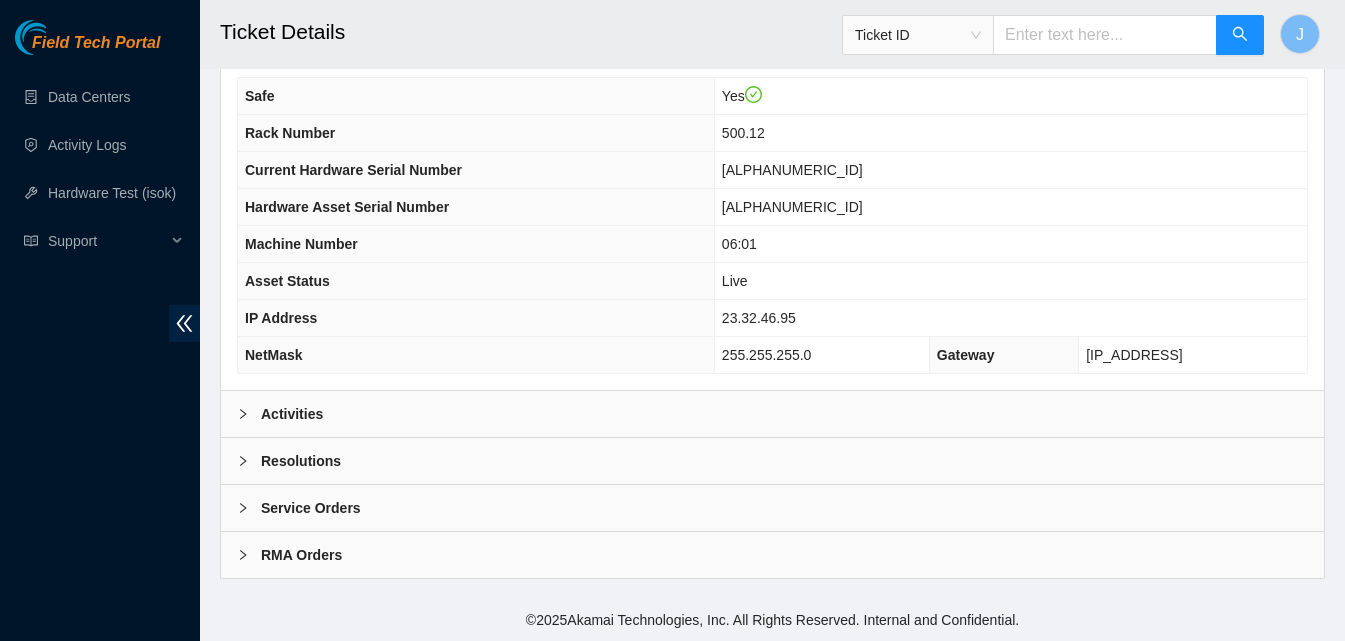 click on "Resolutions" at bounding box center [772, 461] 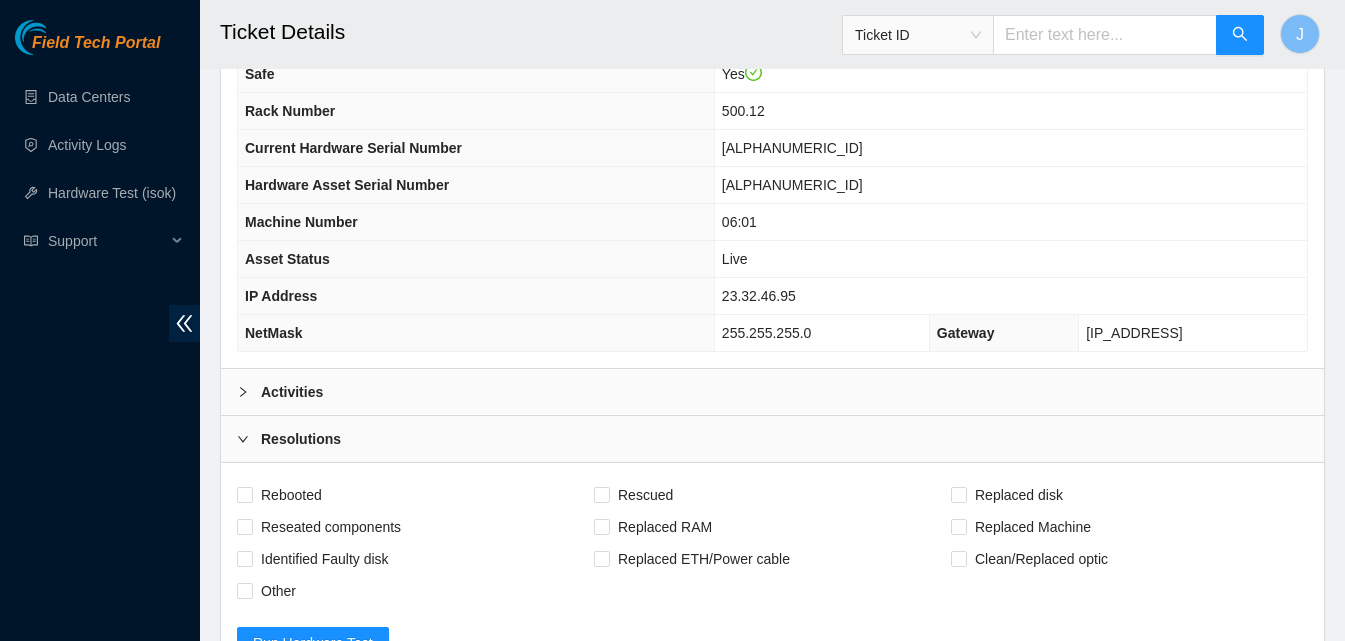 scroll, scrollTop: 1319, scrollLeft: 0, axis: vertical 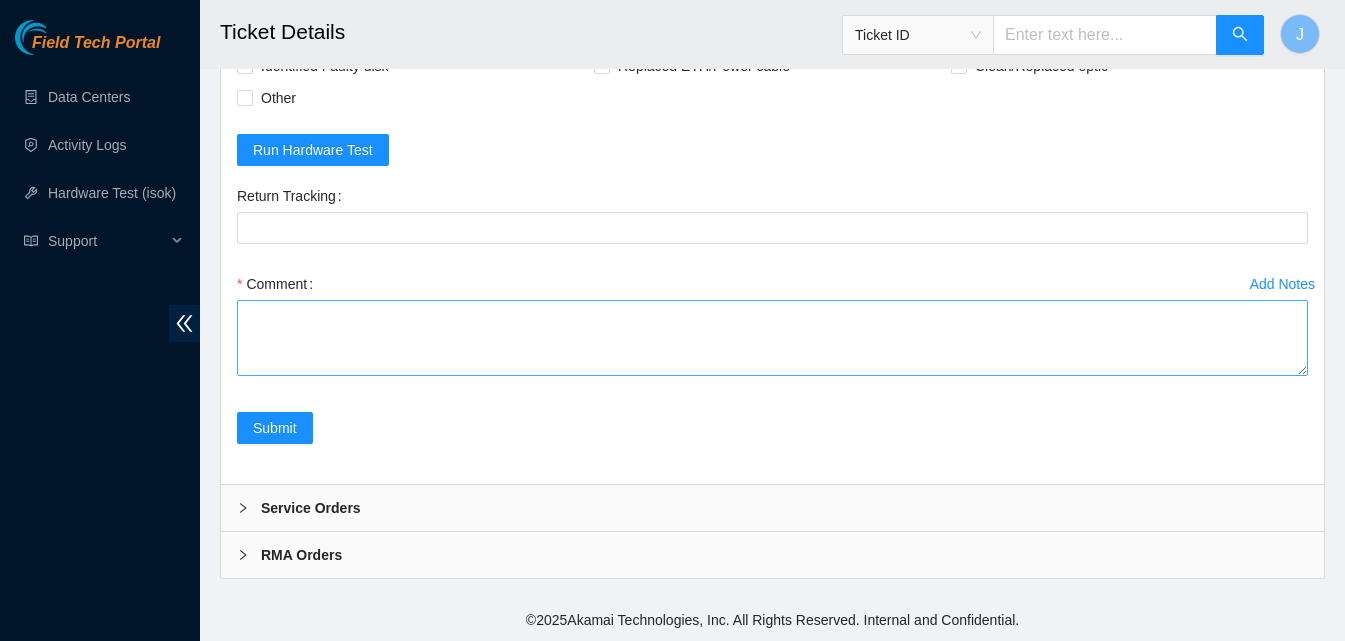 click on "Comment" at bounding box center (772, 328) 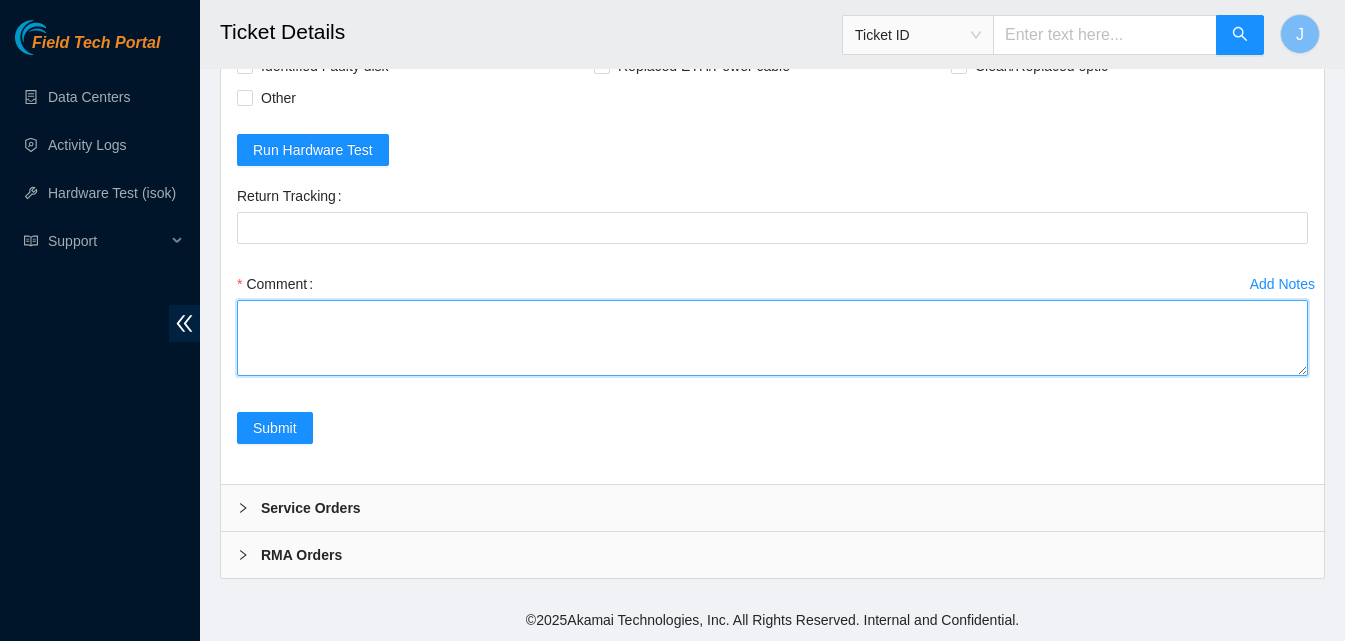 click on "Comment" at bounding box center [772, 338] 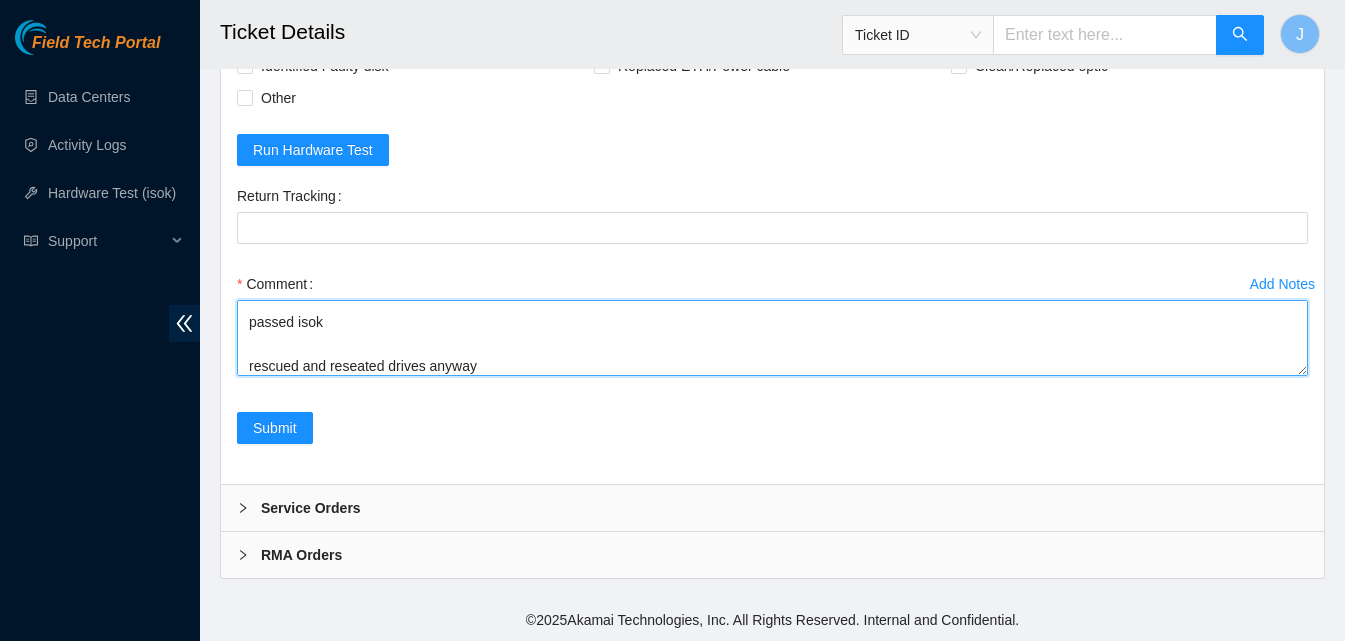 scroll, scrollTop: 82, scrollLeft: 0, axis: vertical 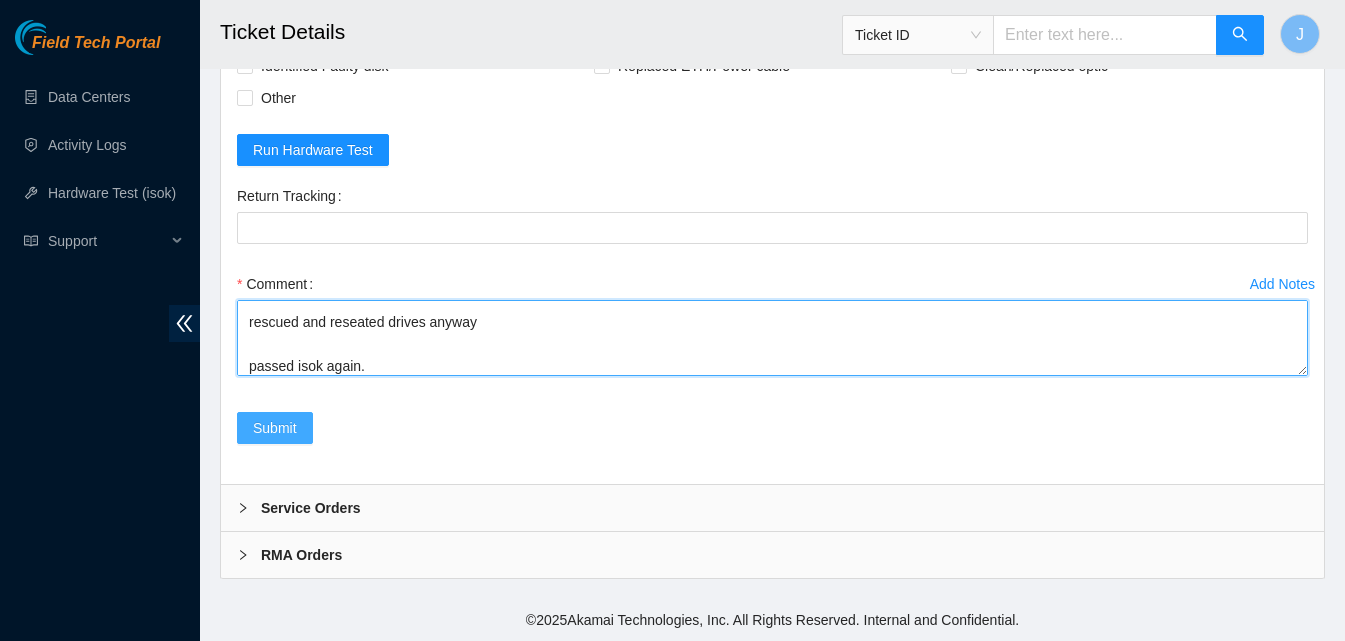 type on "server seemed fine
passed isok
rescued and reseated drives anyway
passed isok again." 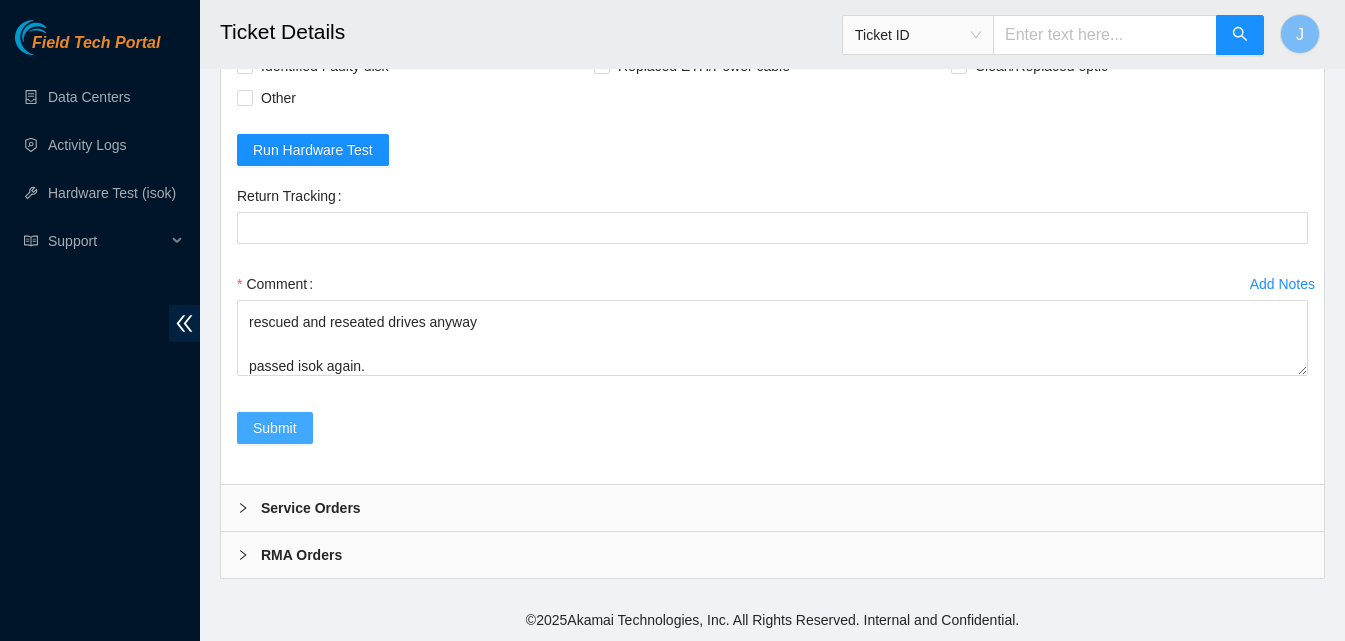 click on "Submit" at bounding box center (275, 428) 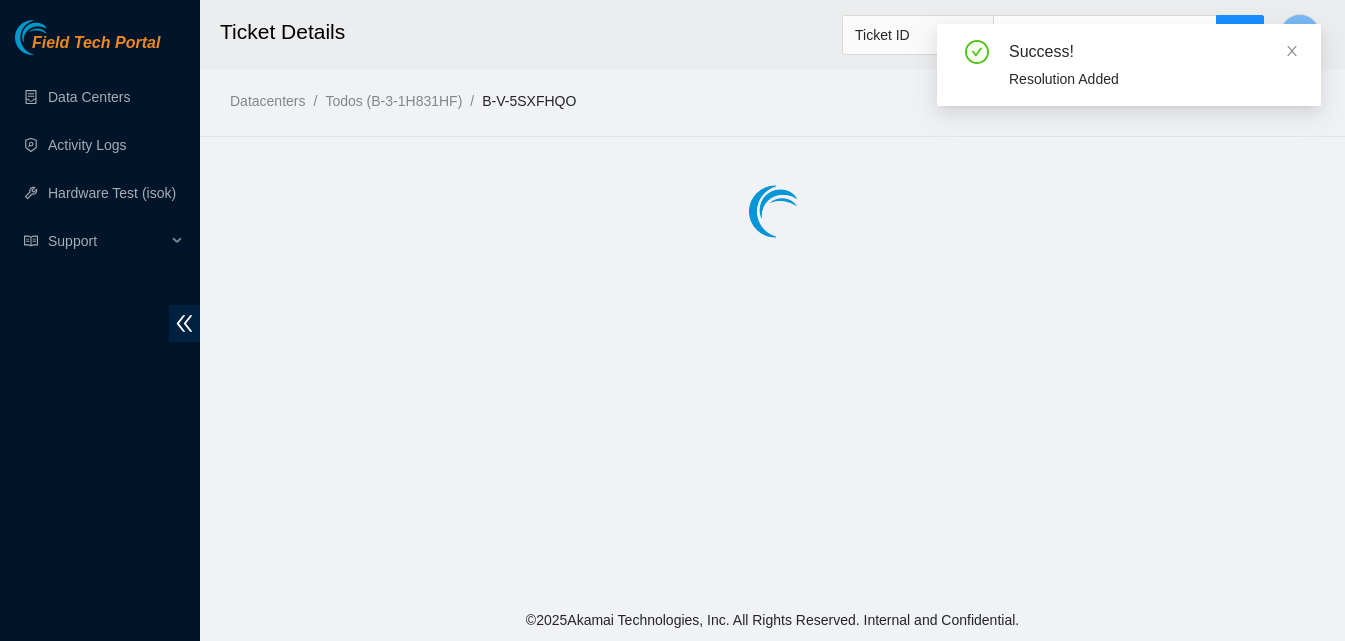 scroll, scrollTop: 0, scrollLeft: 0, axis: both 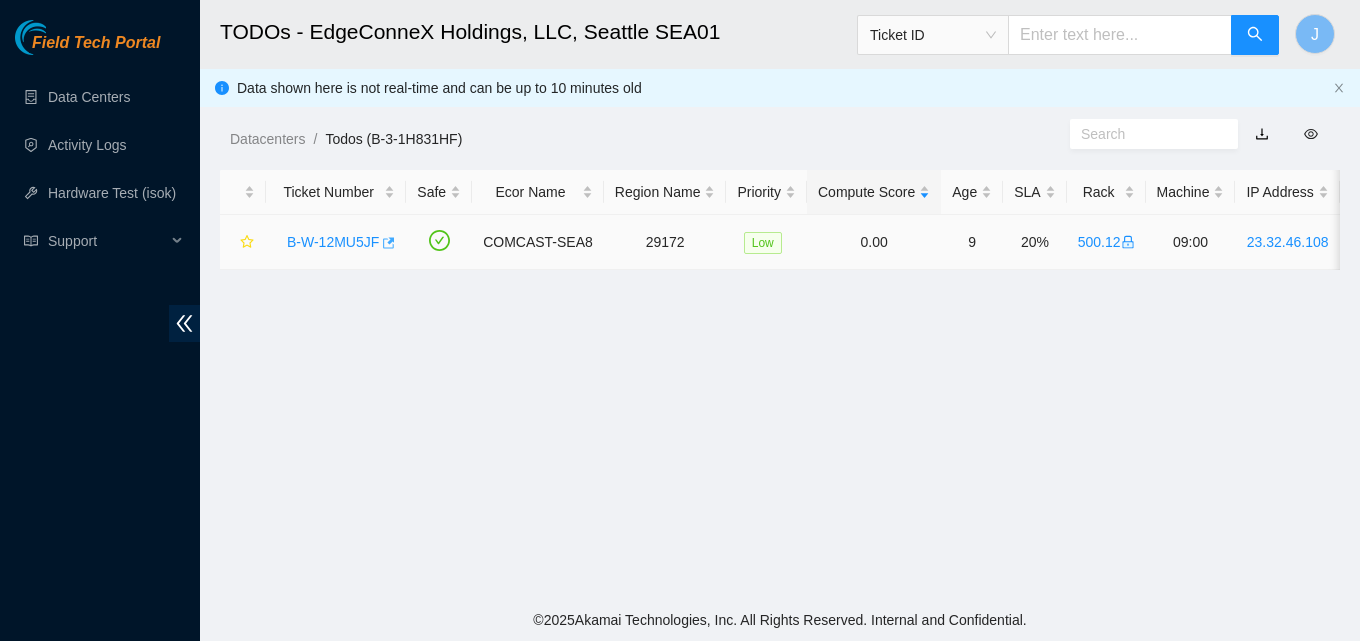 click 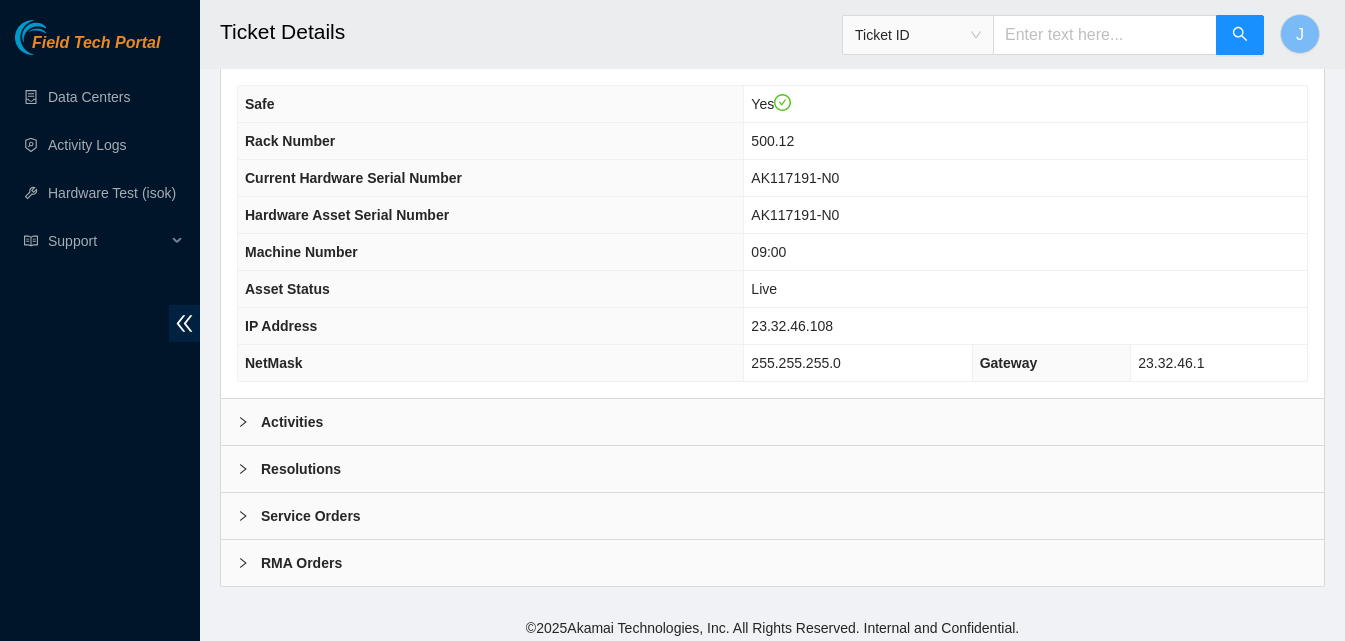 scroll, scrollTop: 795, scrollLeft: 0, axis: vertical 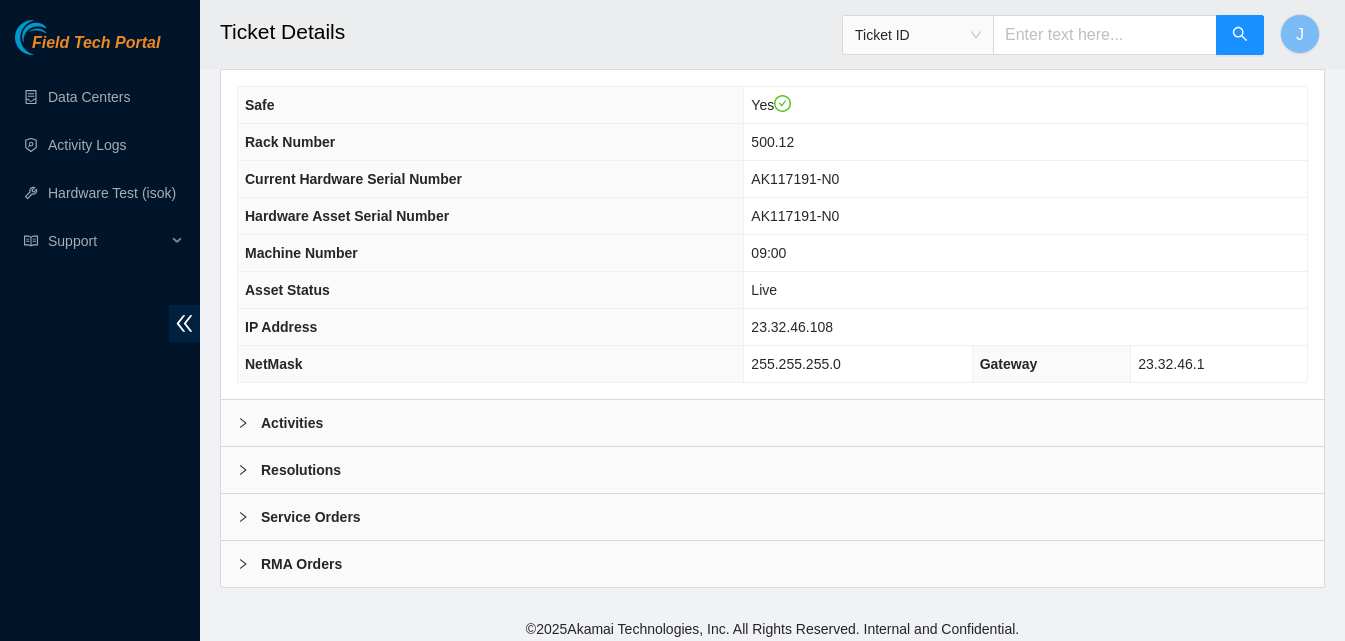 click on "Resolutions" at bounding box center (772, 470) 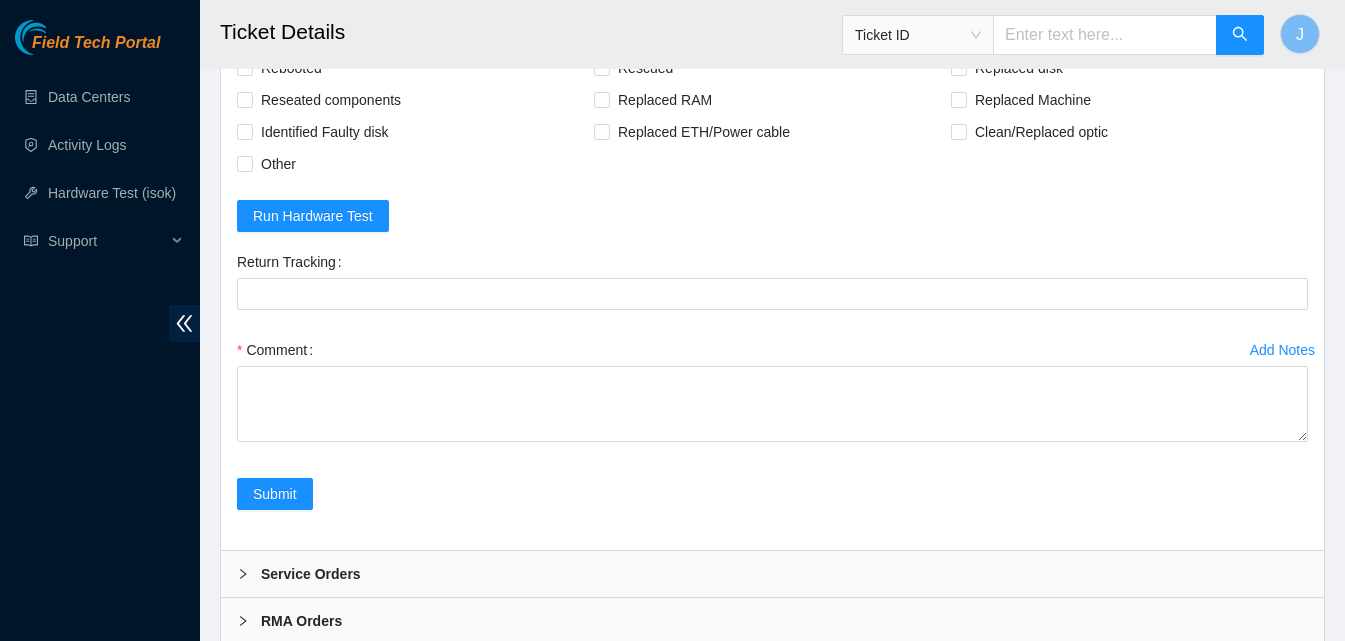 scroll, scrollTop: 1240, scrollLeft: 0, axis: vertical 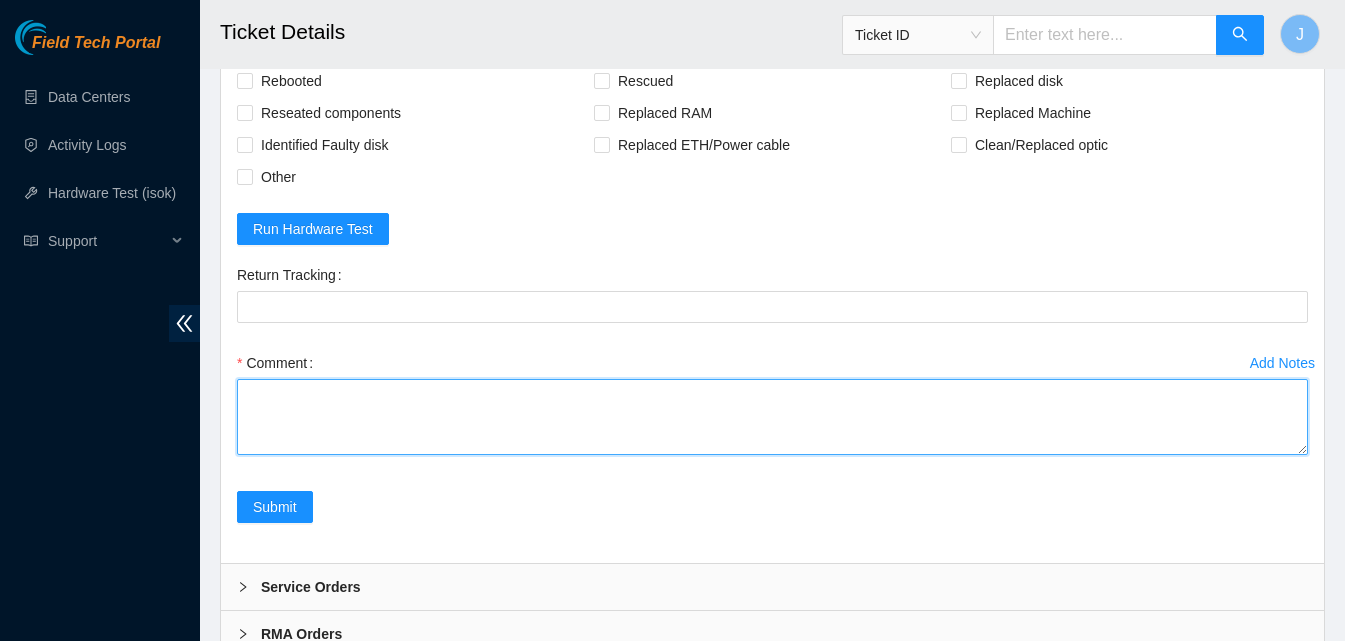 click on "Comment" at bounding box center [772, 417] 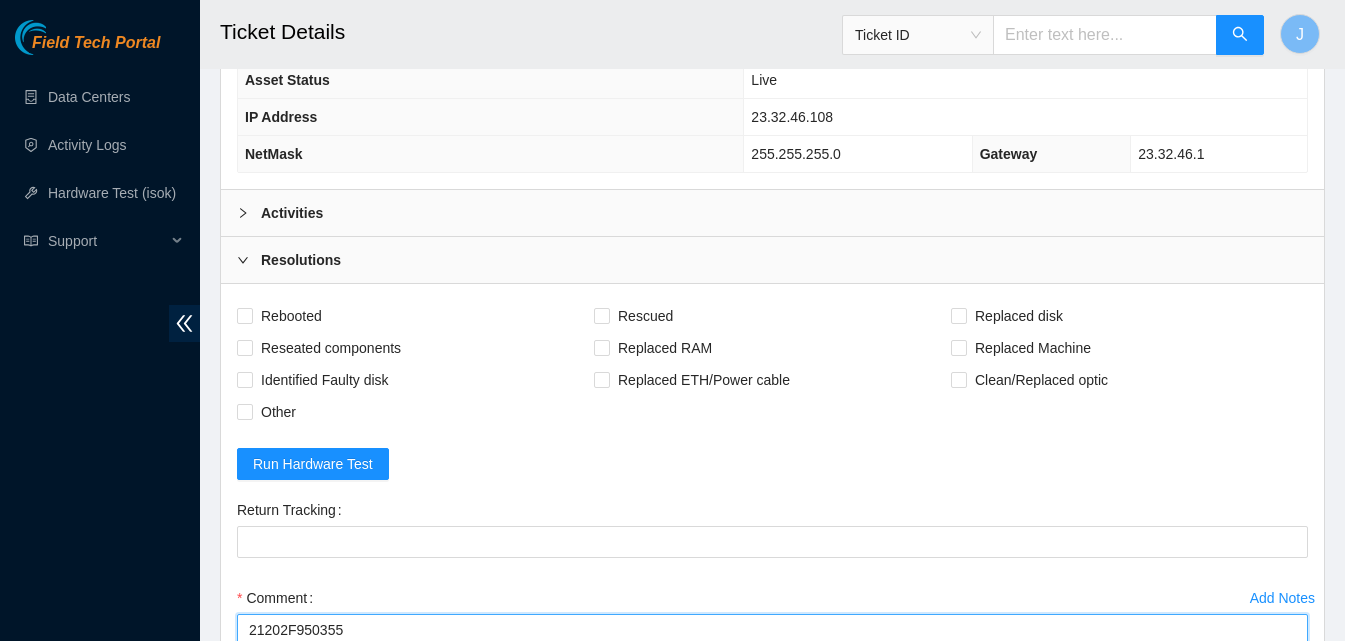scroll, scrollTop: 786, scrollLeft: 0, axis: vertical 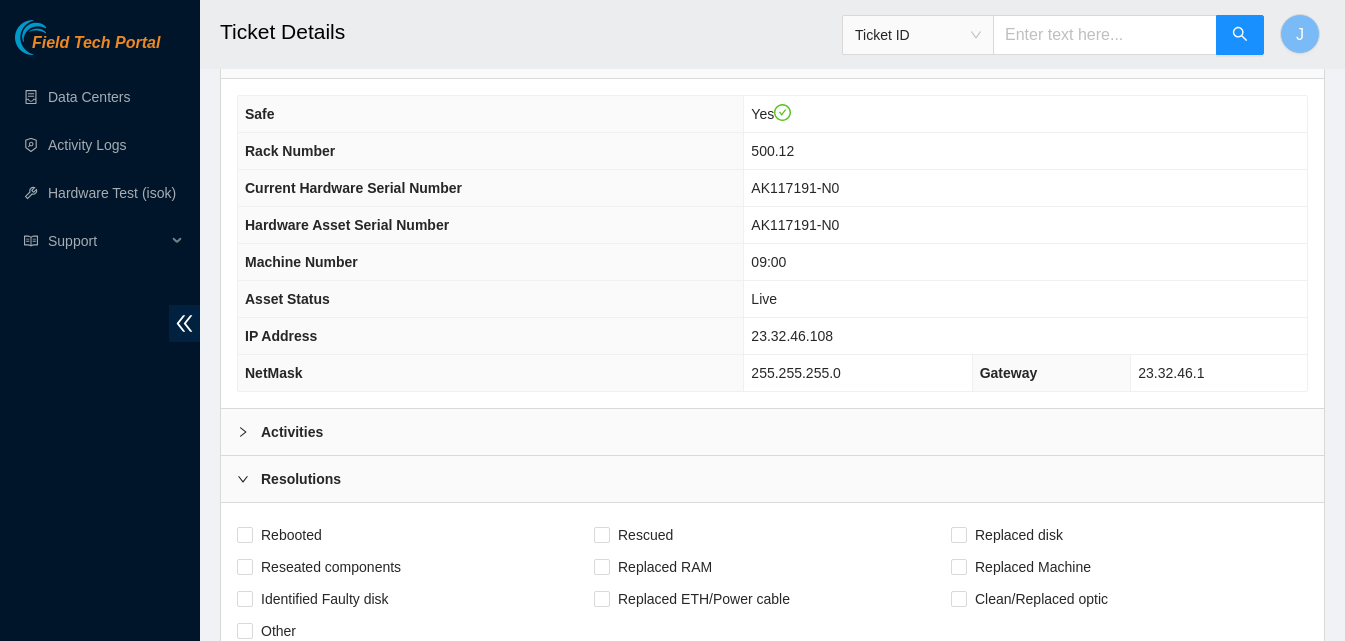 click on "Activities" at bounding box center (772, 432) 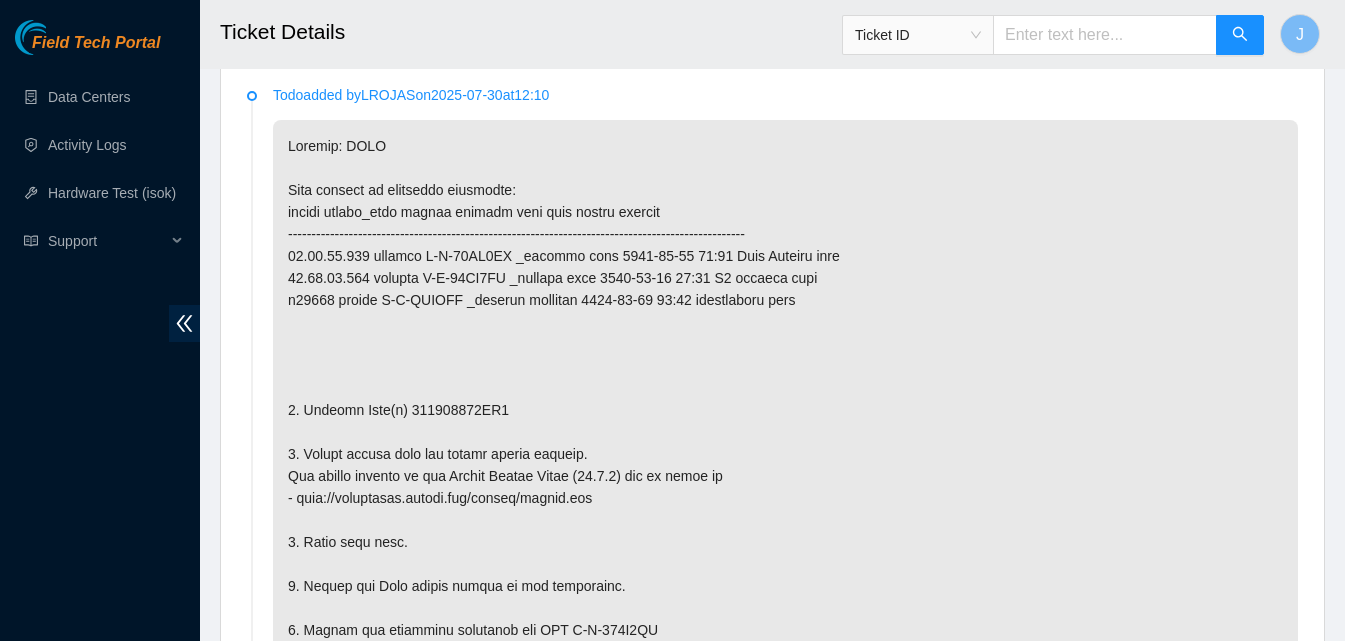 scroll, scrollTop: 1183, scrollLeft: 0, axis: vertical 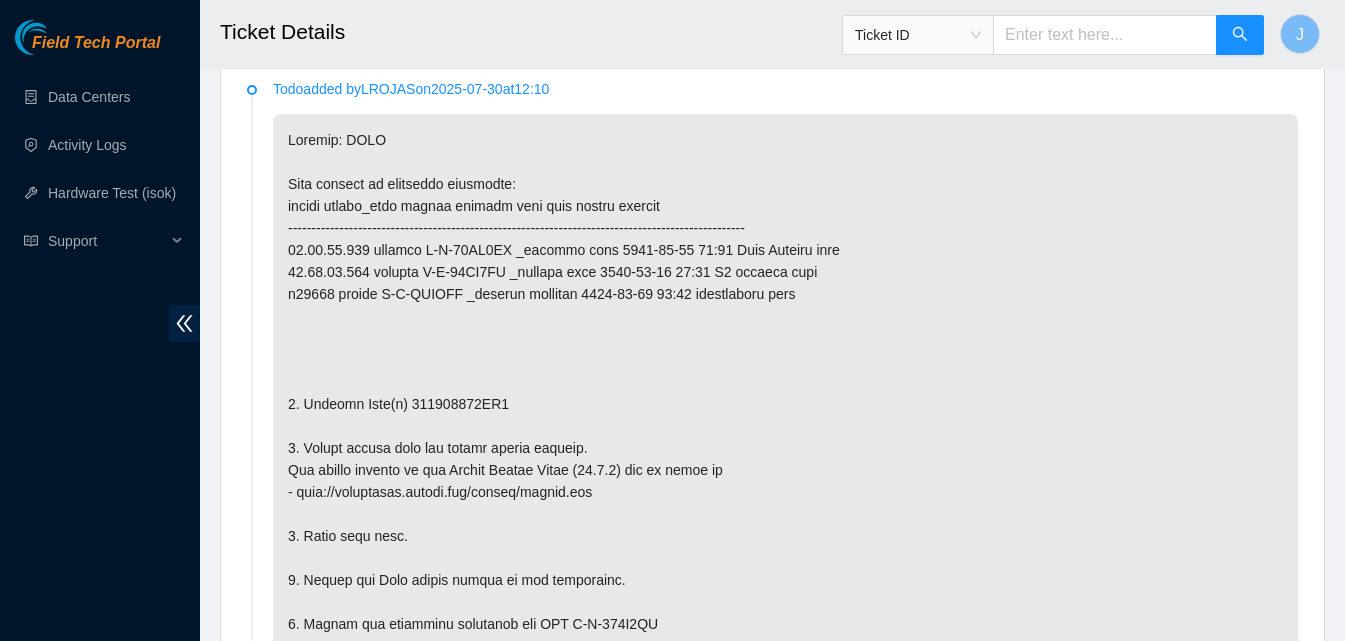 click at bounding box center [785, 756] 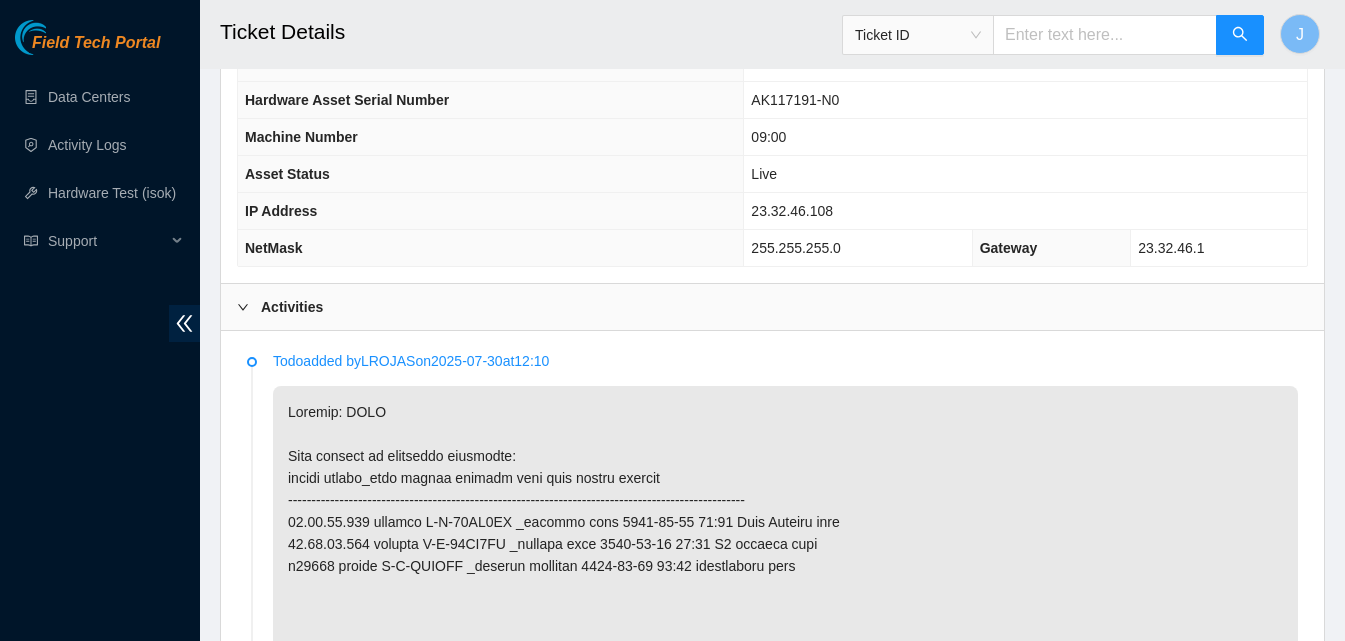 scroll, scrollTop: 796, scrollLeft: 0, axis: vertical 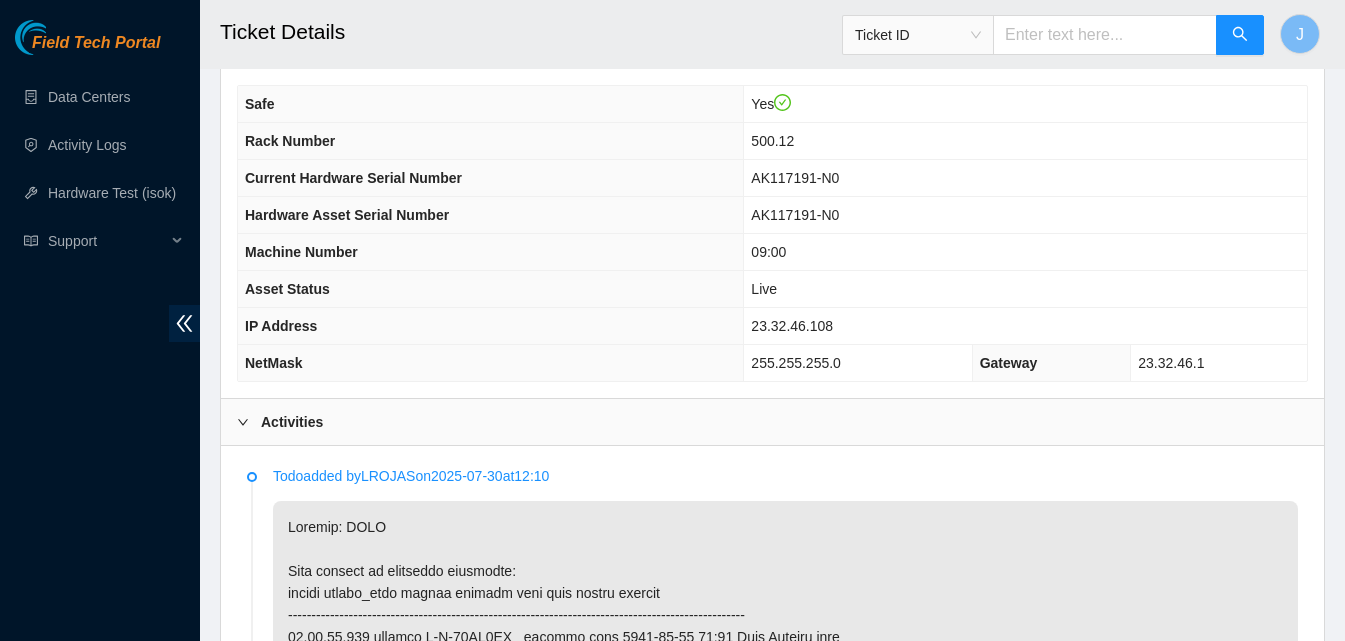 click on "Live" at bounding box center (1025, 289) 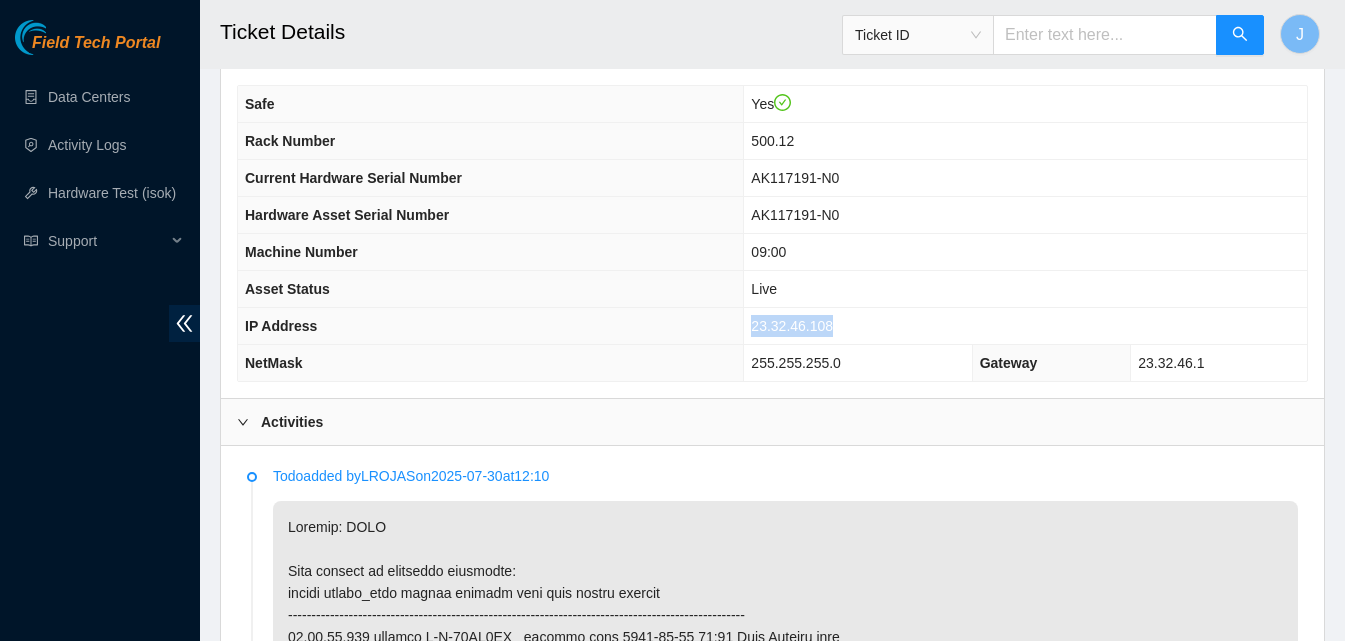 drag, startPoint x: 860, startPoint y: 333, endPoint x: 739, endPoint y: 321, distance: 121.59358 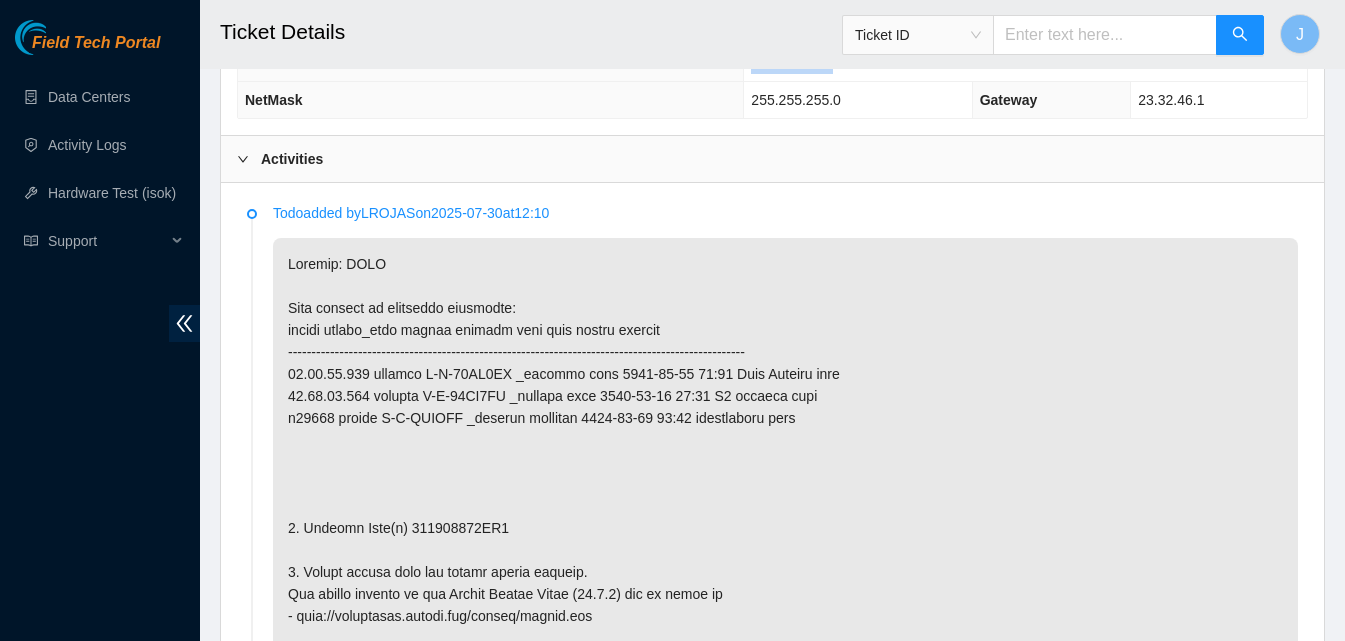 scroll, scrollTop: 996, scrollLeft: 0, axis: vertical 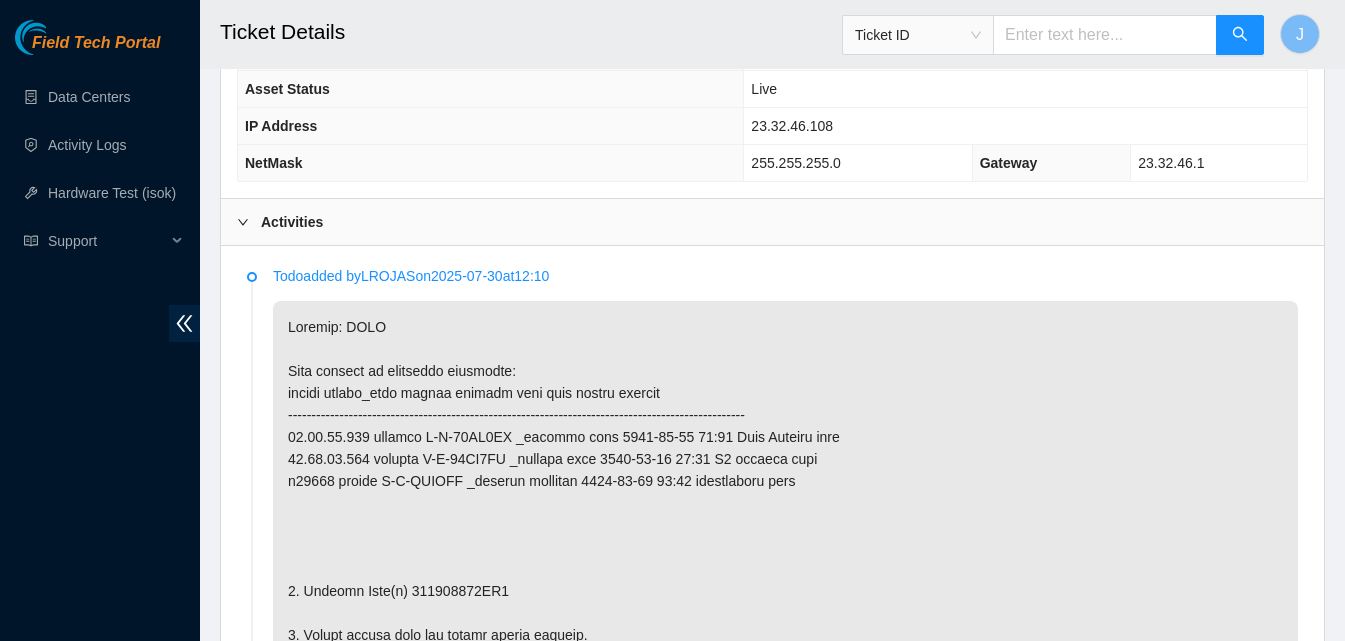 click on "Activities" at bounding box center (772, 222) 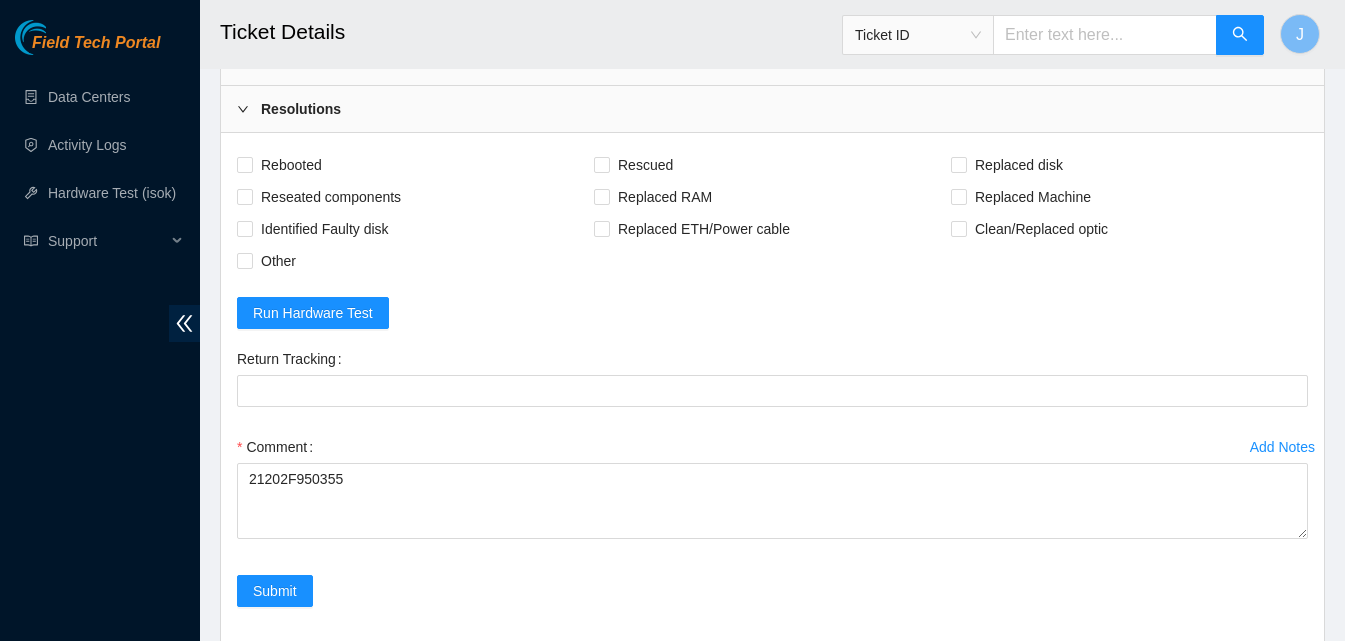 scroll, scrollTop: 1296, scrollLeft: 0, axis: vertical 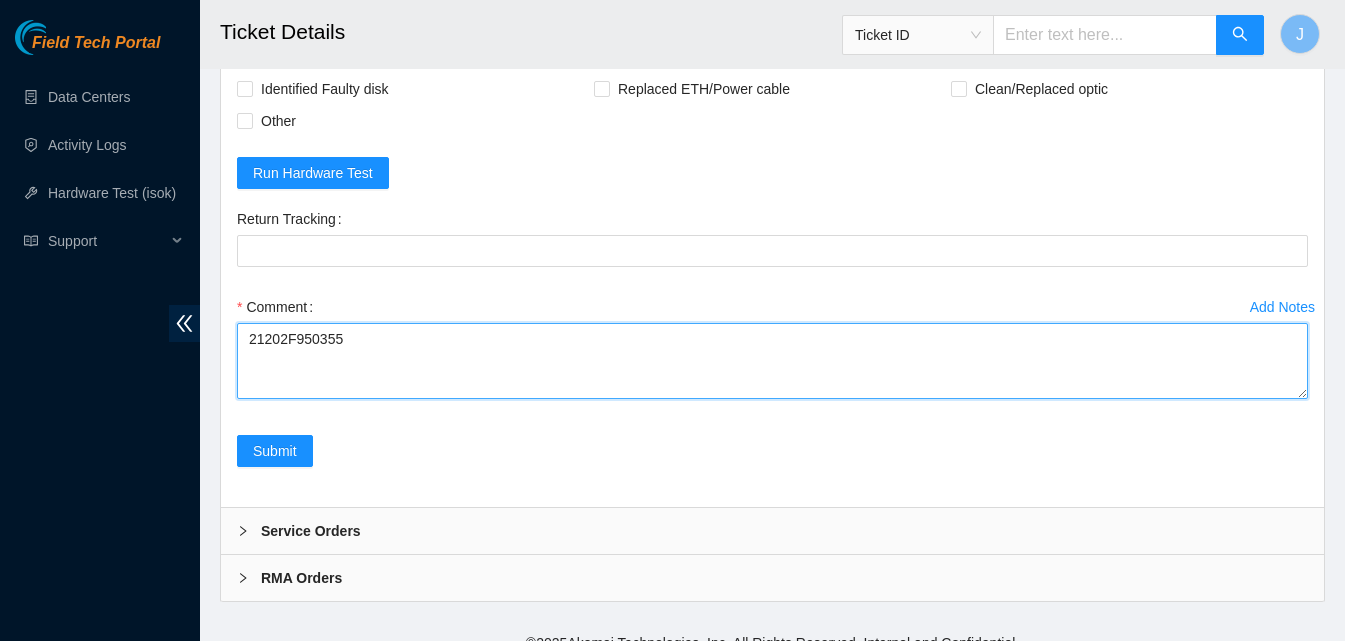 click on "21202F950355" at bounding box center (772, 361) 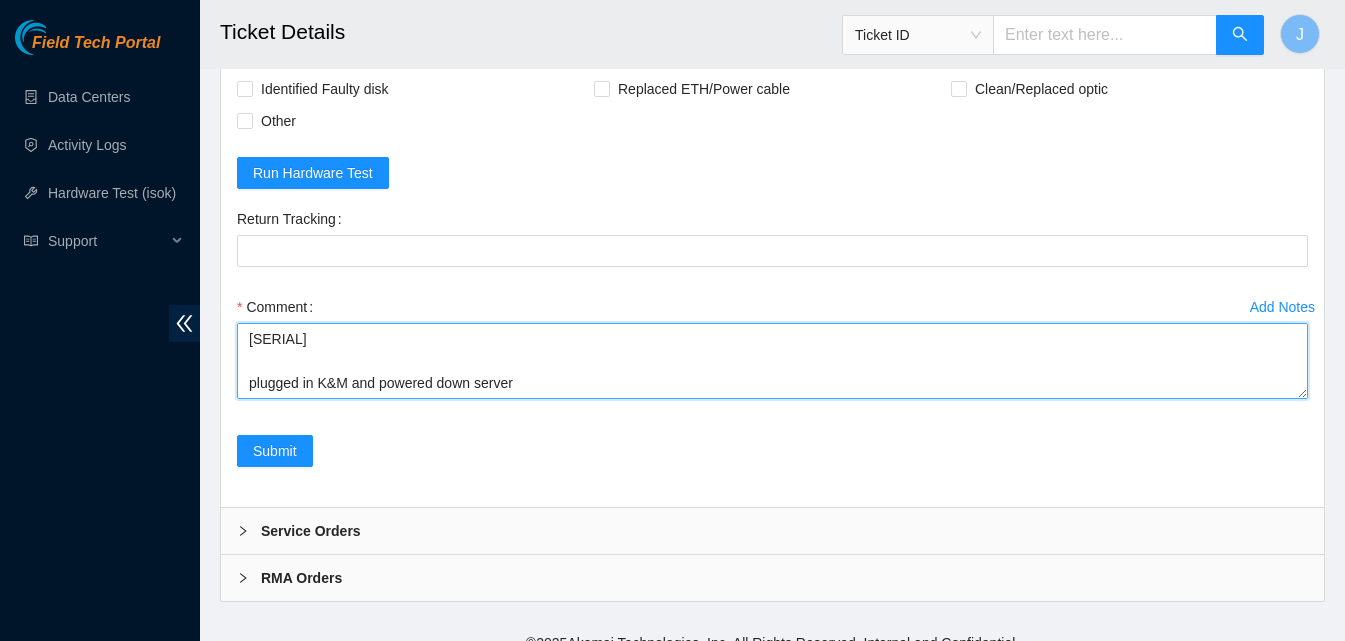 scroll, scrollTop: 258, scrollLeft: 0, axis: vertical 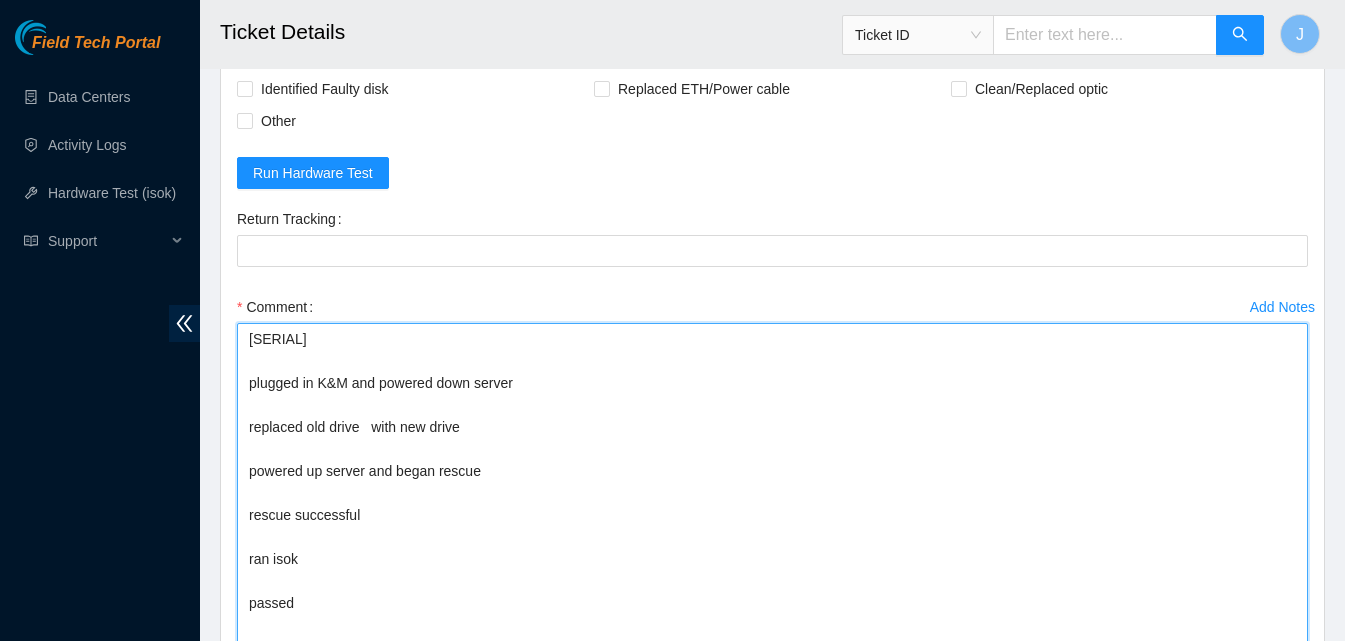 drag, startPoint x: 1296, startPoint y: 391, endPoint x: 1252, endPoint y: 680, distance: 292.3303 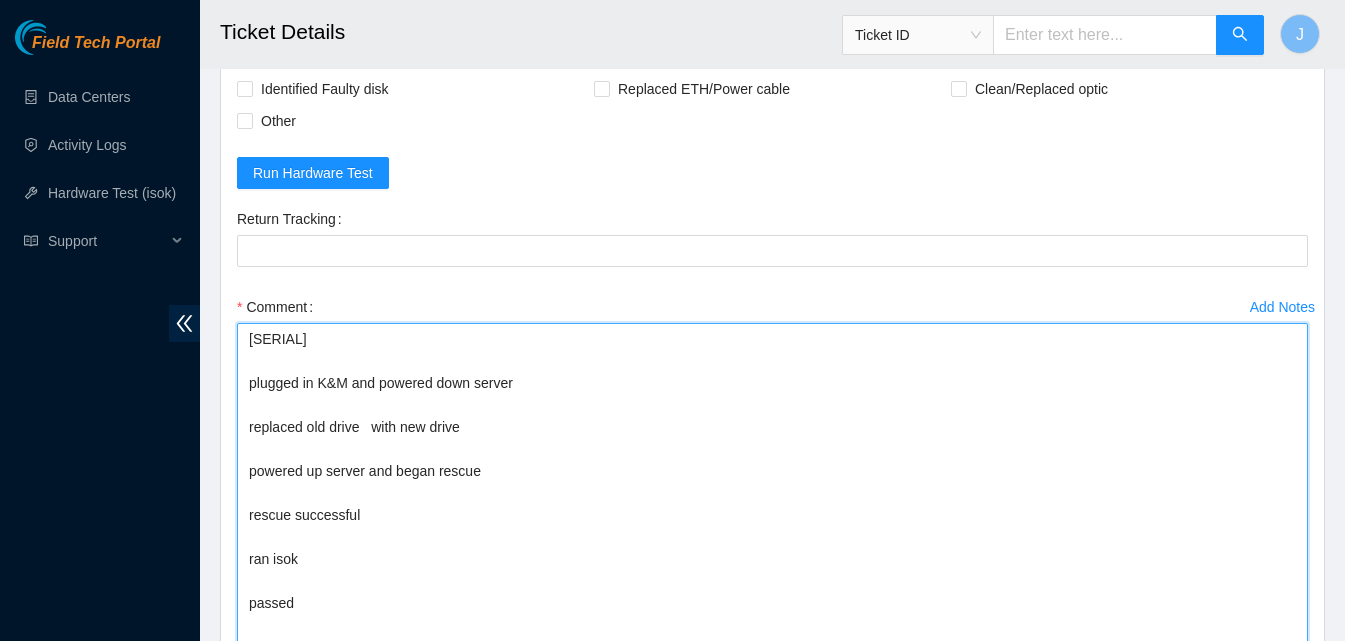 click on "21202F950355
plugged in K&M and powered down server
replaced old drive   with new drive
powered up server and began rescue
rescue successful
ran isok
passed
repackaged old drive for return." at bounding box center [772, 505] 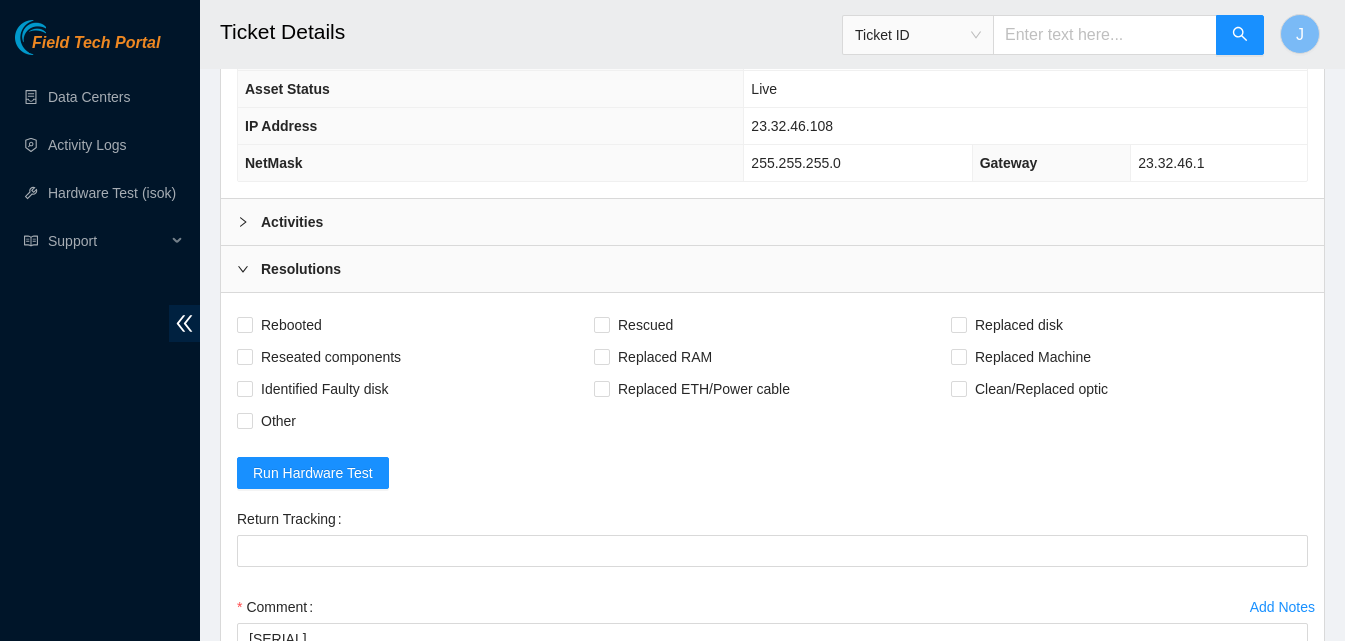 click on "Activities" at bounding box center (772, 222) 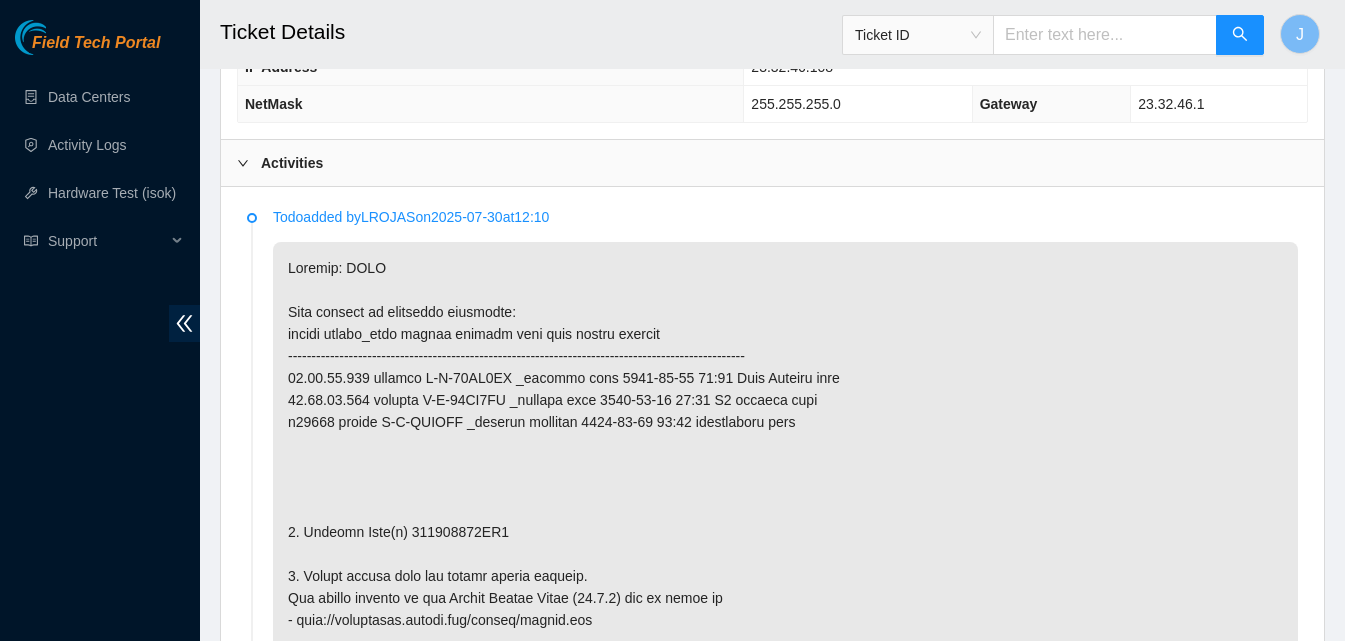 scroll, scrollTop: 1096, scrollLeft: 0, axis: vertical 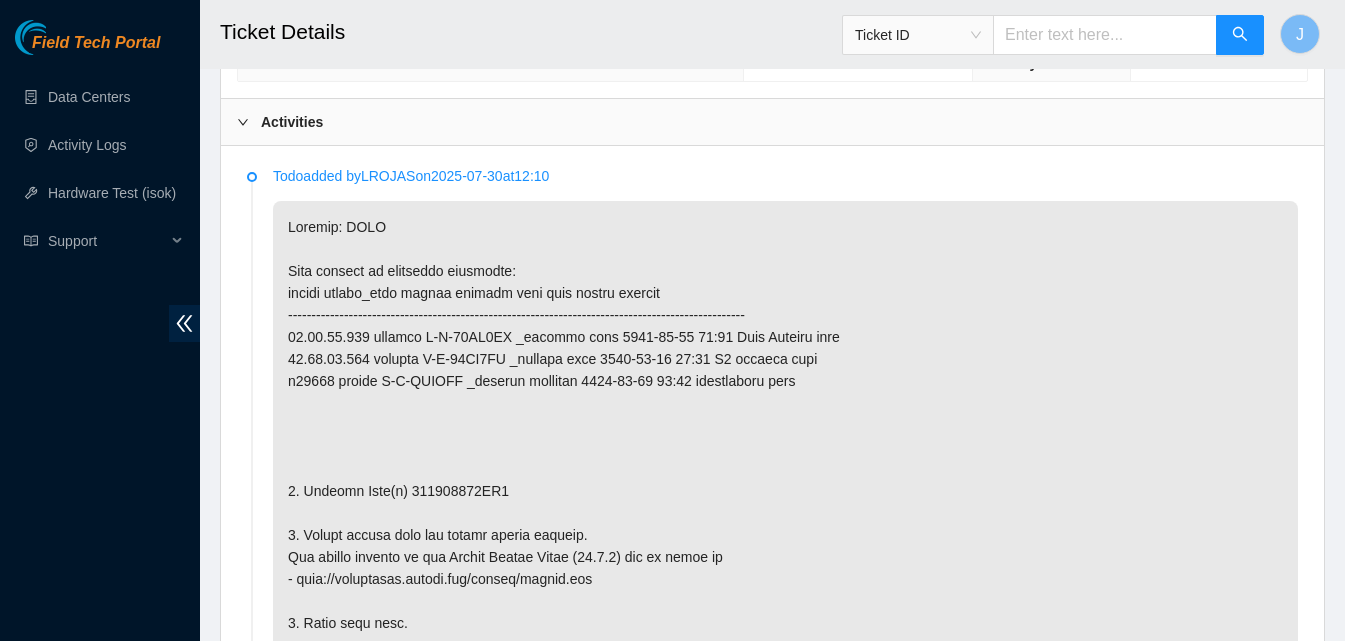 click at bounding box center (785, 843) 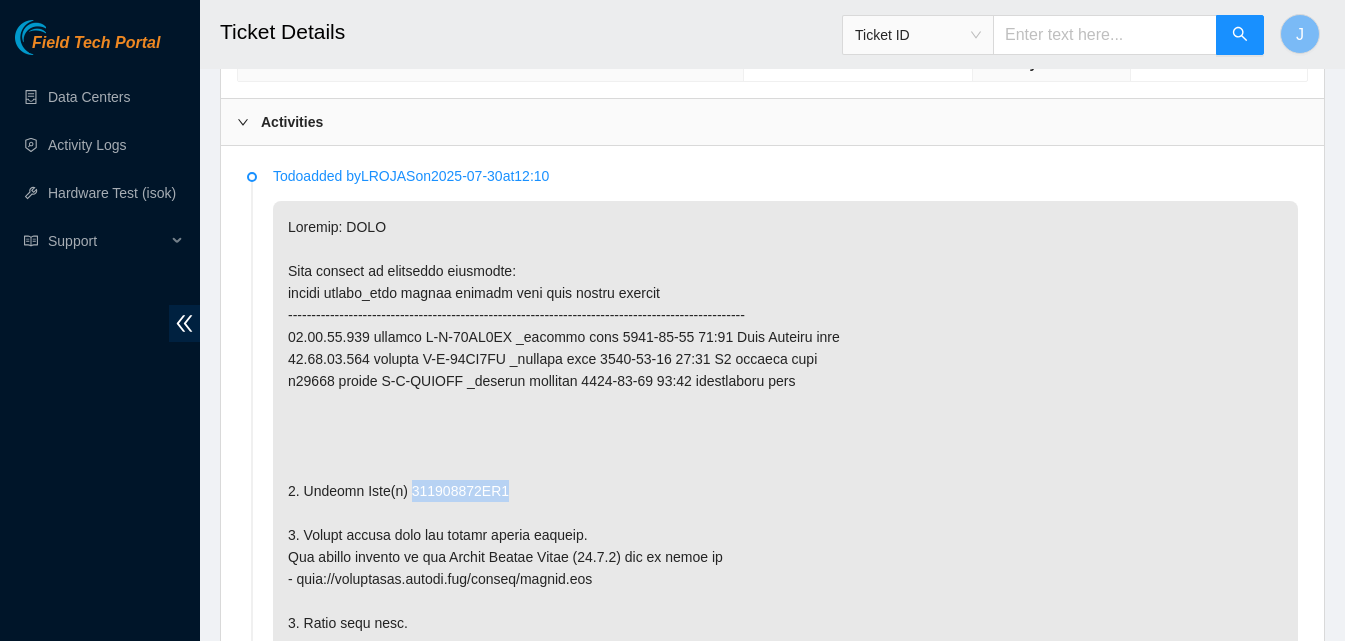 click at bounding box center (785, 843) 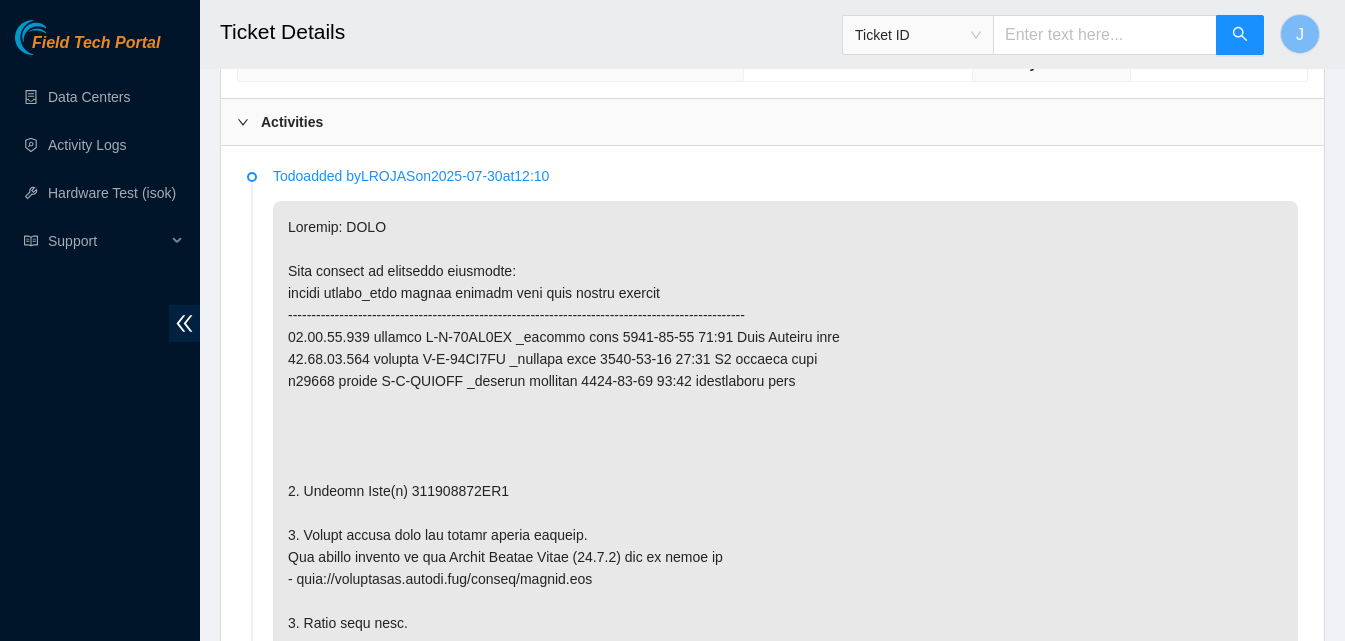 click on "Activities" at bounding box center (772, 122) 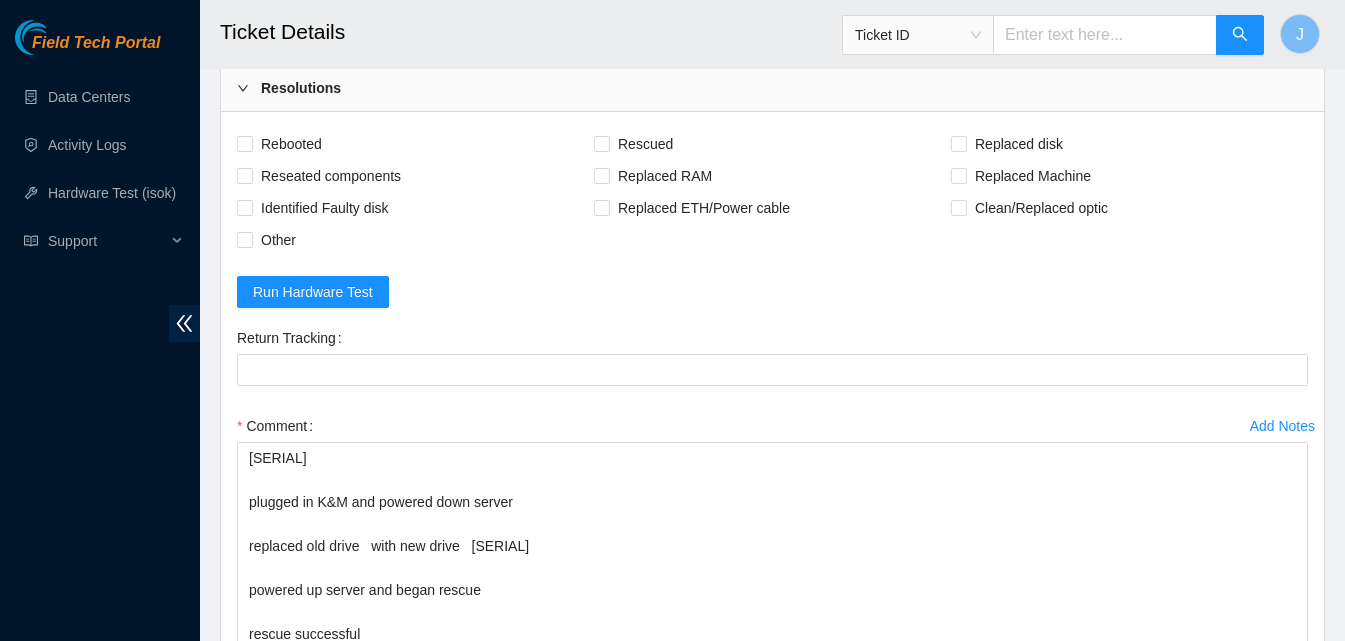 scroll, scrollTop: 1196, scrollLeft: 0, axis: vertical 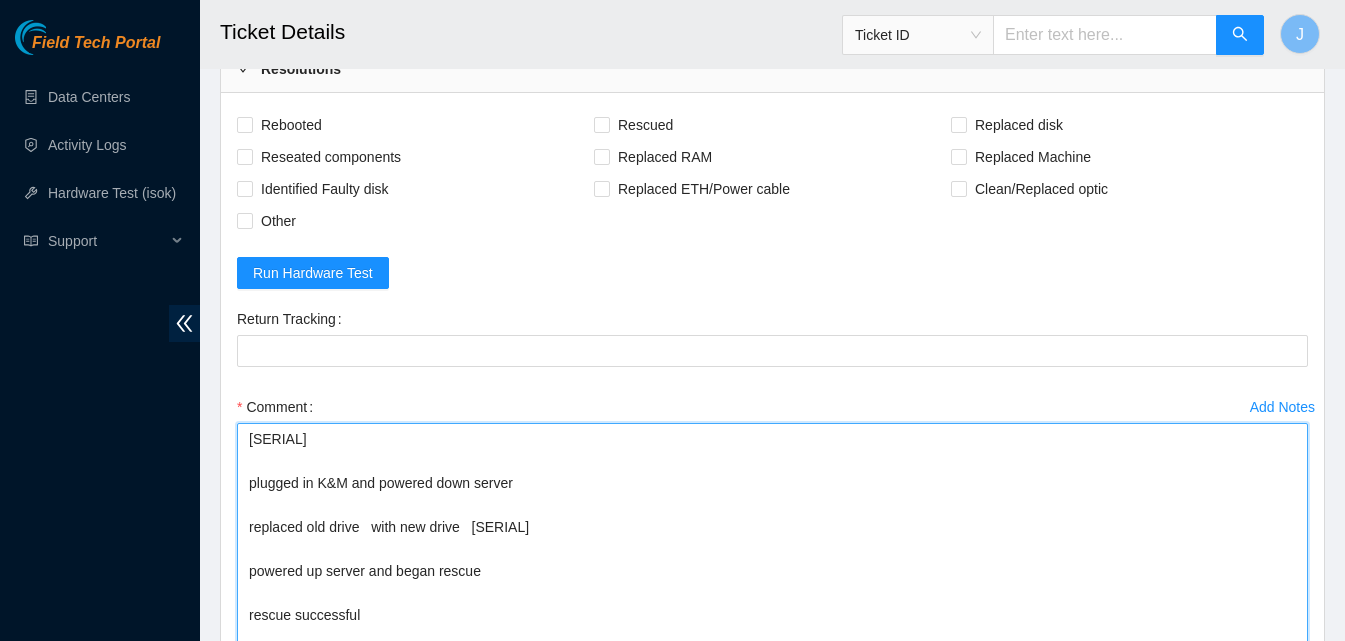 click on "21202F950355
plugged in K&M and powered down server
replaced old drive   with new drive   21202F950355
powered up server and began rescue
rescue successful
ran isok
passed
repackaged old drive for return." at bounding box center (772, 605) 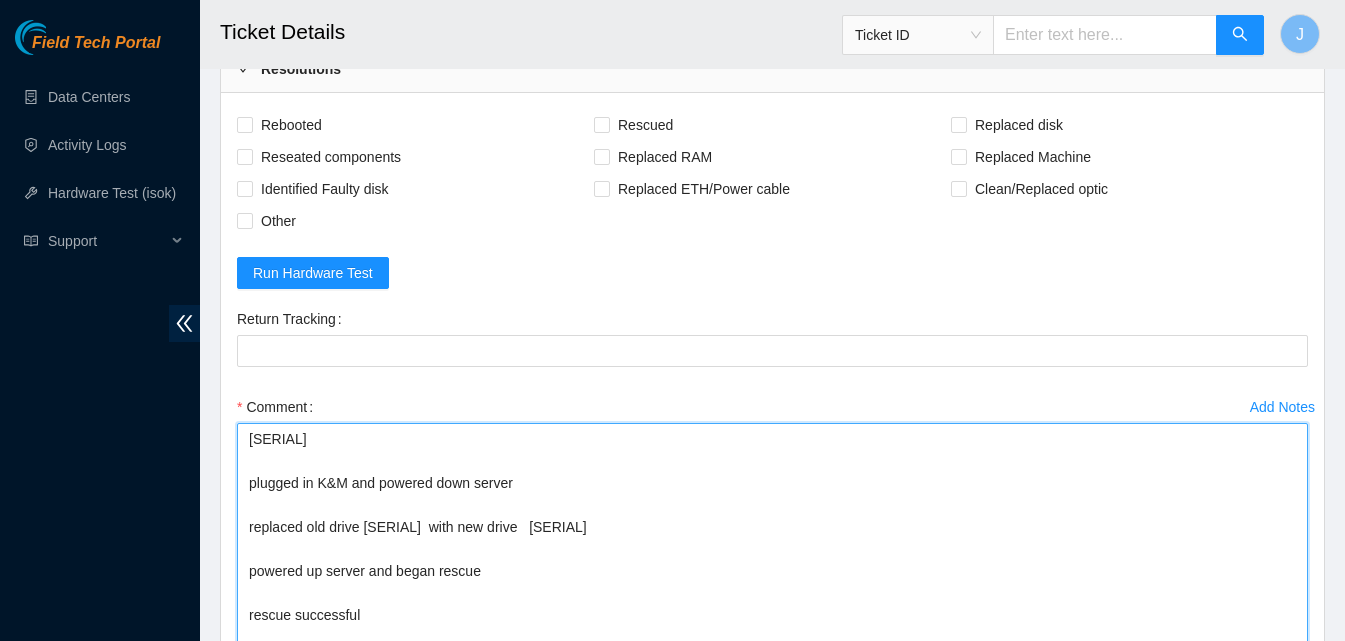 click on "21202F950355
plugged in K&M and powered down server
replaced old drive 172017341FE7  with new drive   21202F950355
powered up server and began rescue
rescue successful
ran isok
passed
repackaged old drive for return." at bounding box center (772, 605) 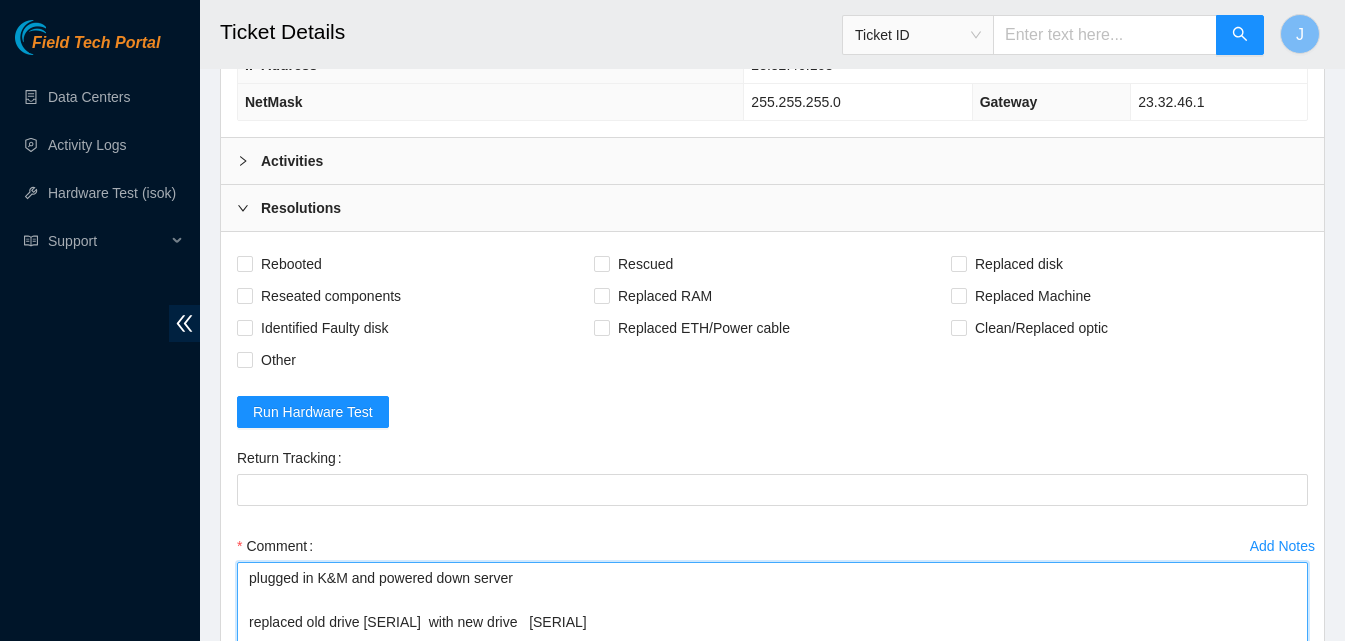 scroll, scrollTop: 996, scrollLeft: 0, axis: vertical 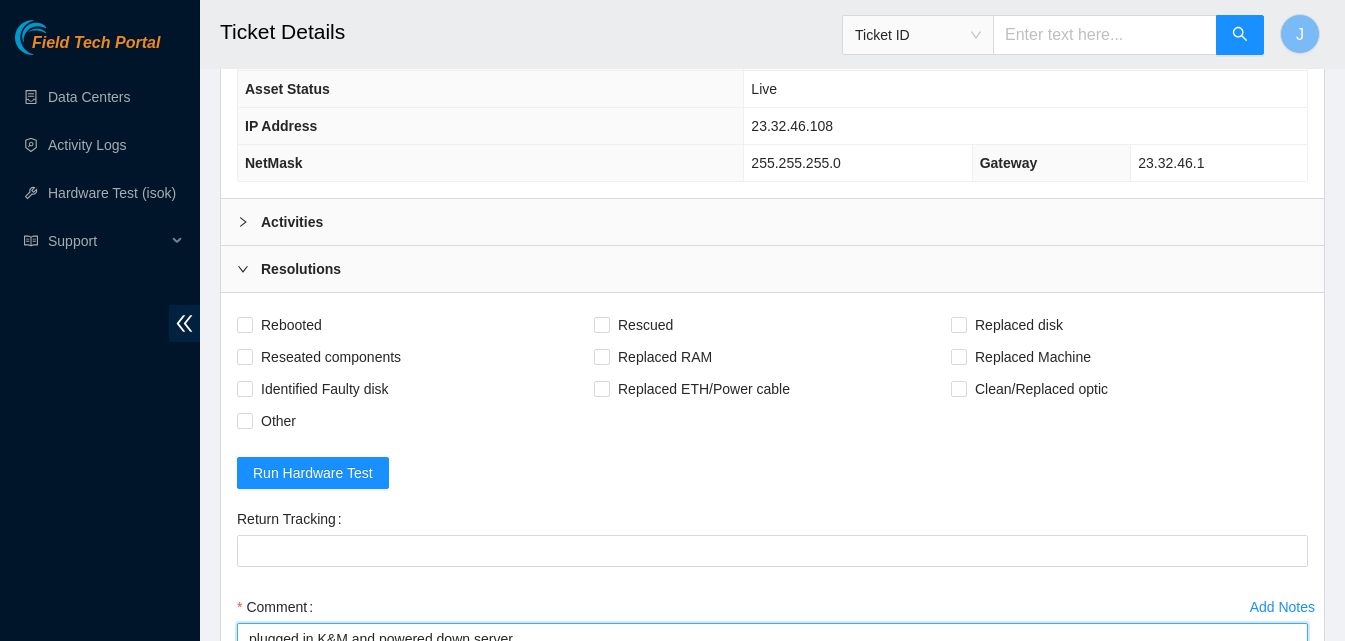 type on "plugged in K&M and powered down server
replaced old drive 172017341FE7  with new drive   21202F950355
powered up server and began rescue
rescue successful
ran isok
passed
repackaged old drive for return." 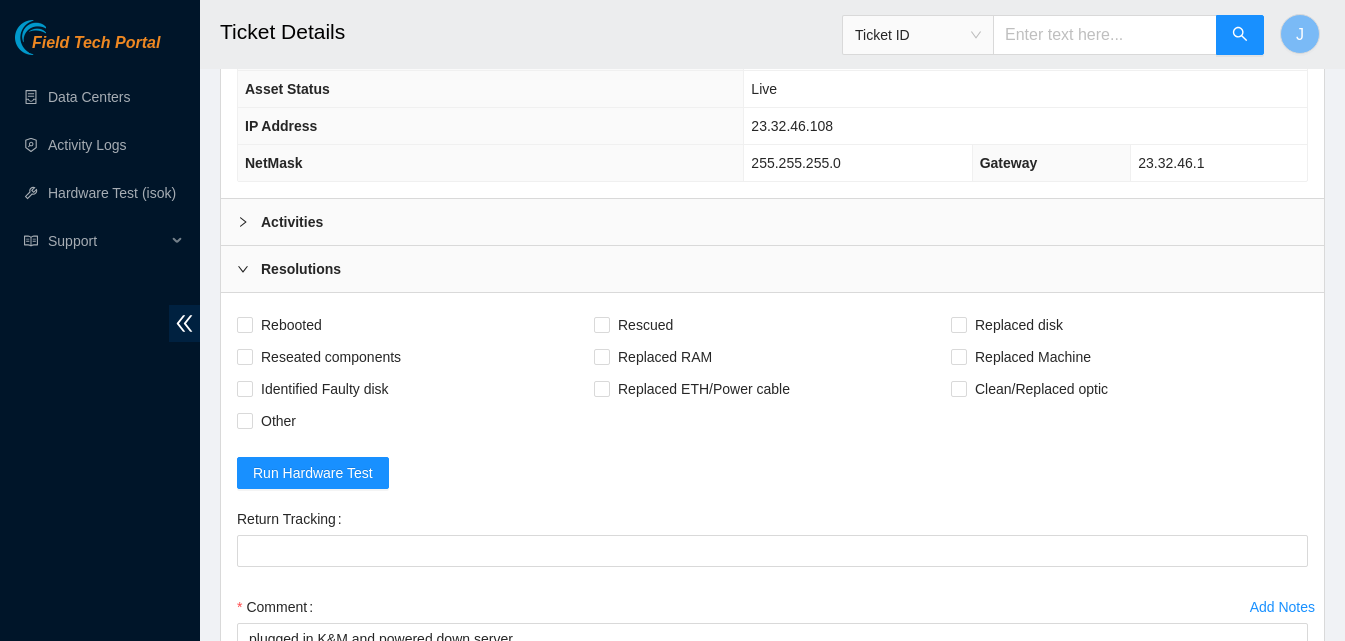 click on "Activities" at bounding box center [772, 222] 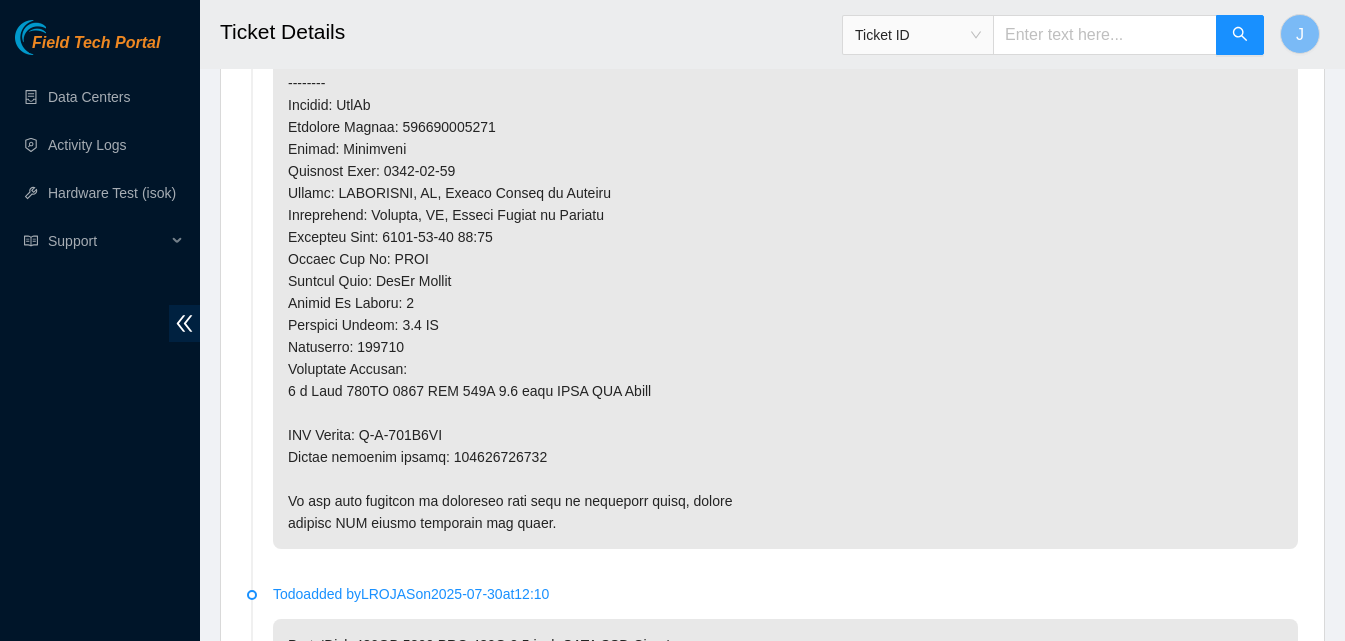 scroll, scrollTop: 1996, scrollLeft: 0, axis: vertical 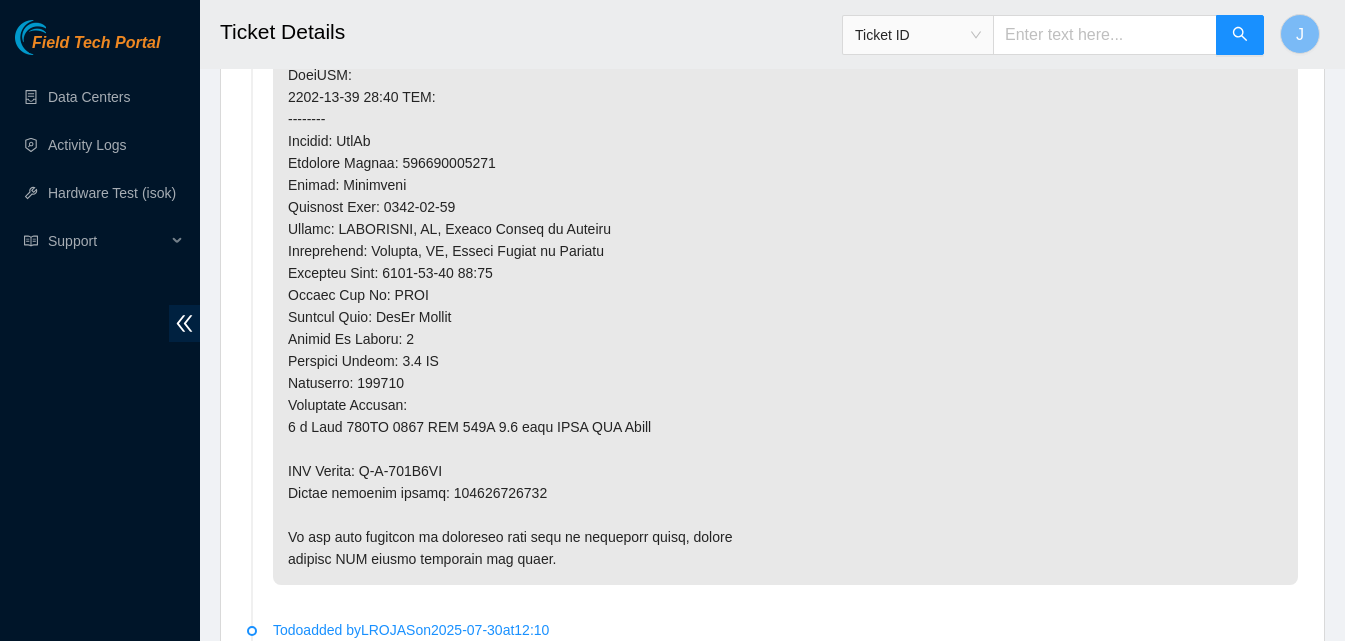 click at bounding box center (785, -57) 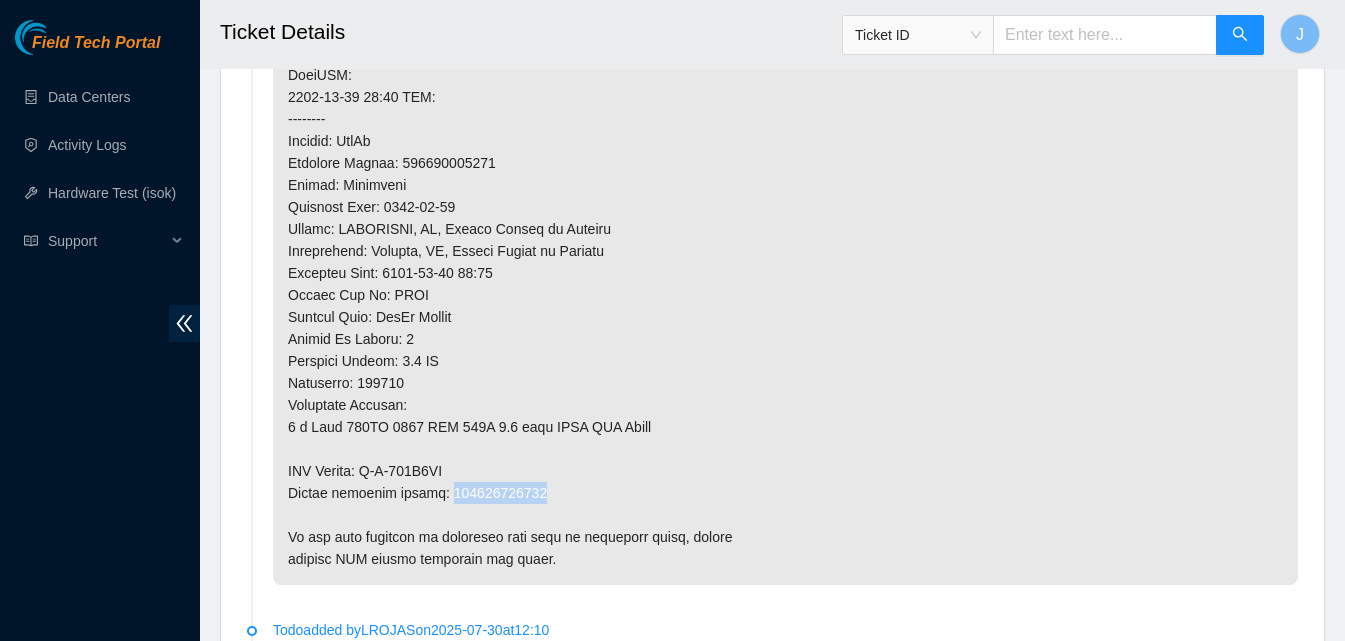 click at bounding box center [785, -57] 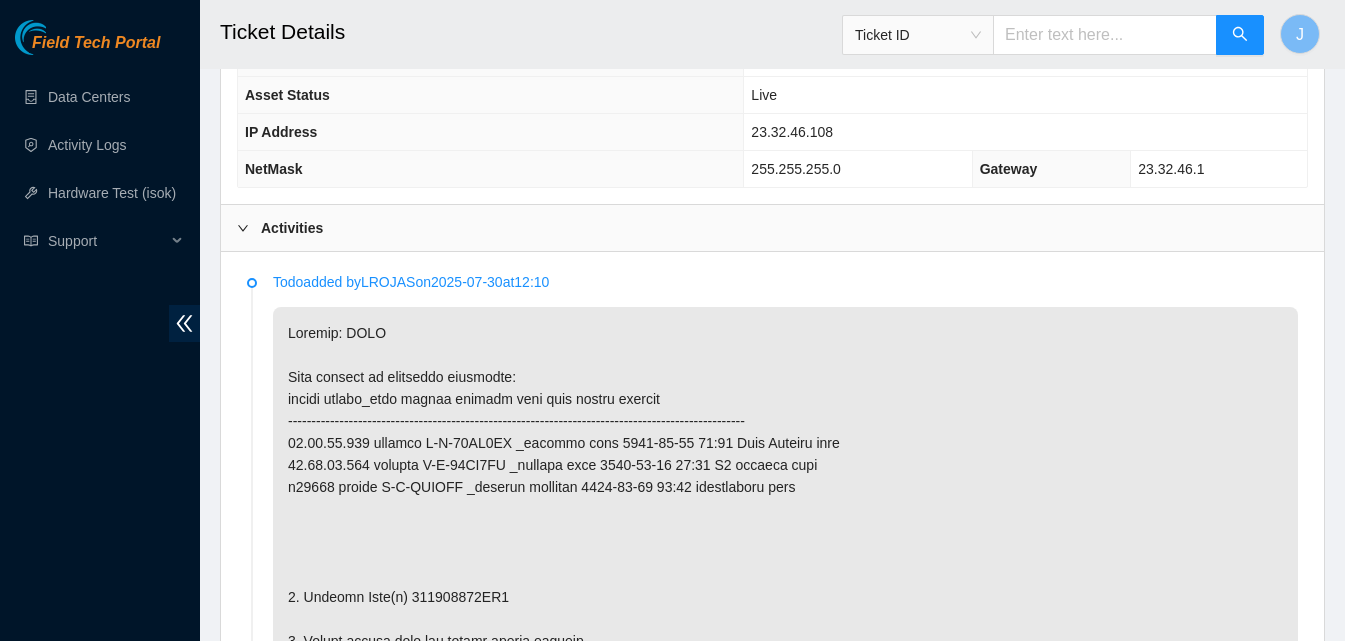 scroll, scrollTop: 796, scrollLeft: 0, axis: vertical 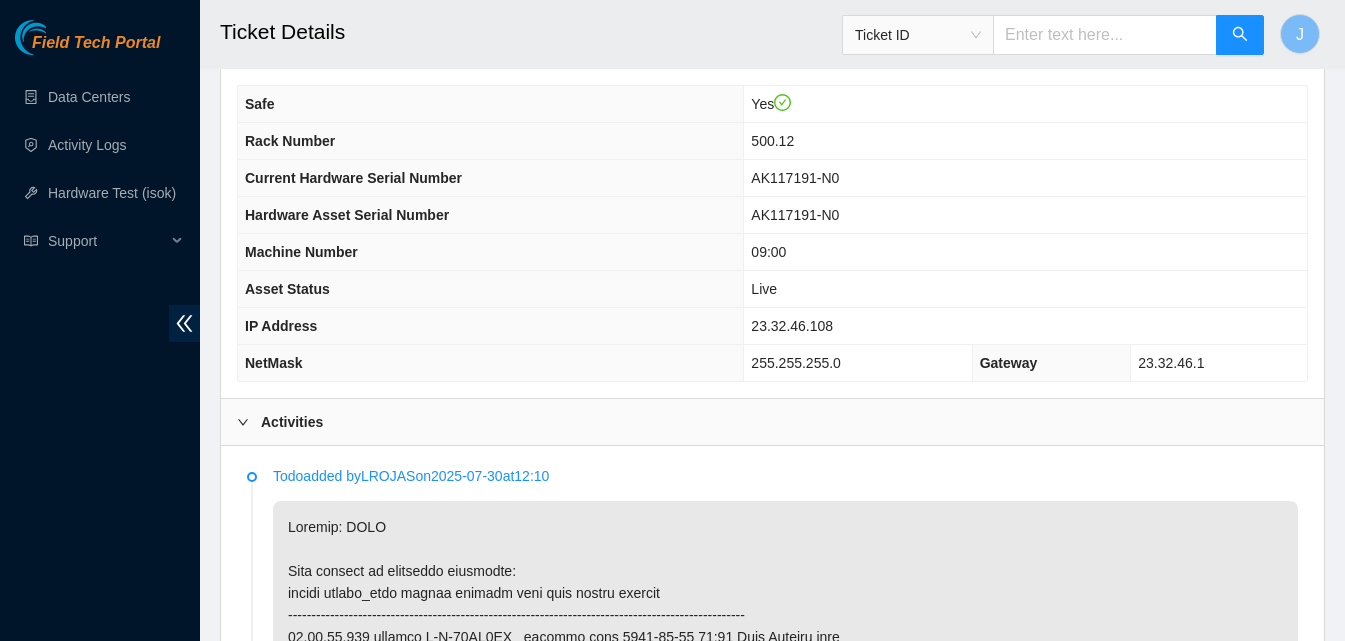 click on "Activities" at bounding box center (292, 422) 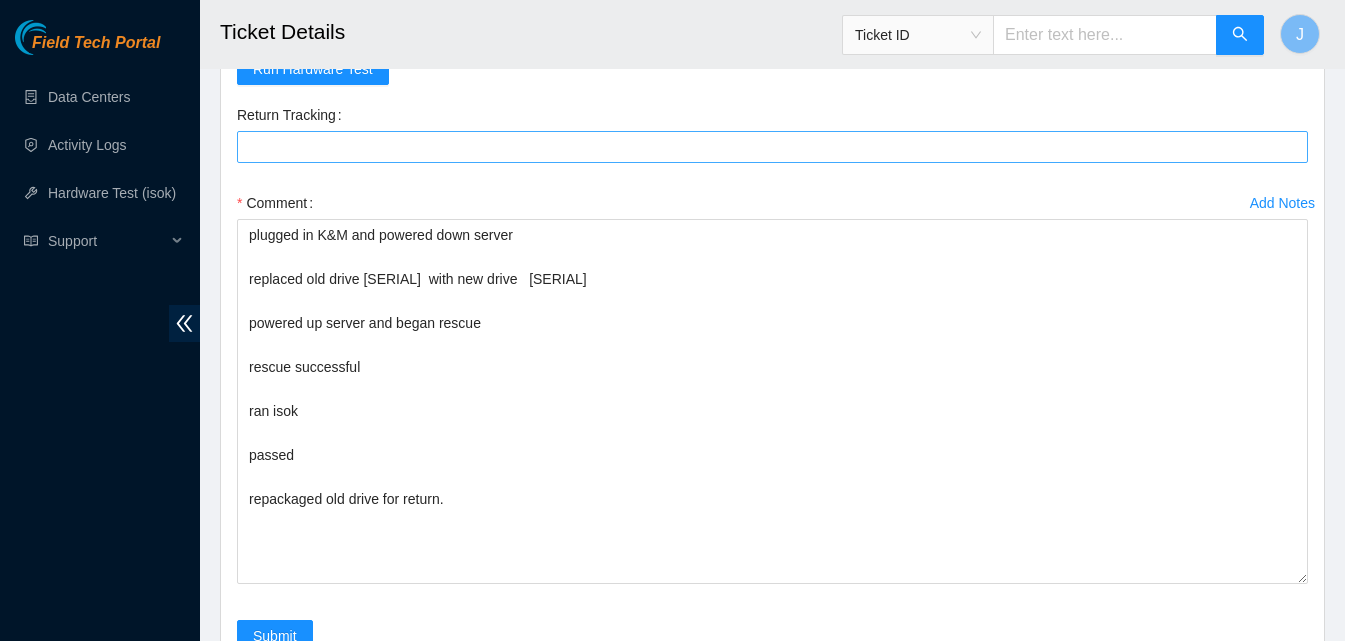 scroll, scrollTop: 1108, scrollLeft: 0, axis: vertical 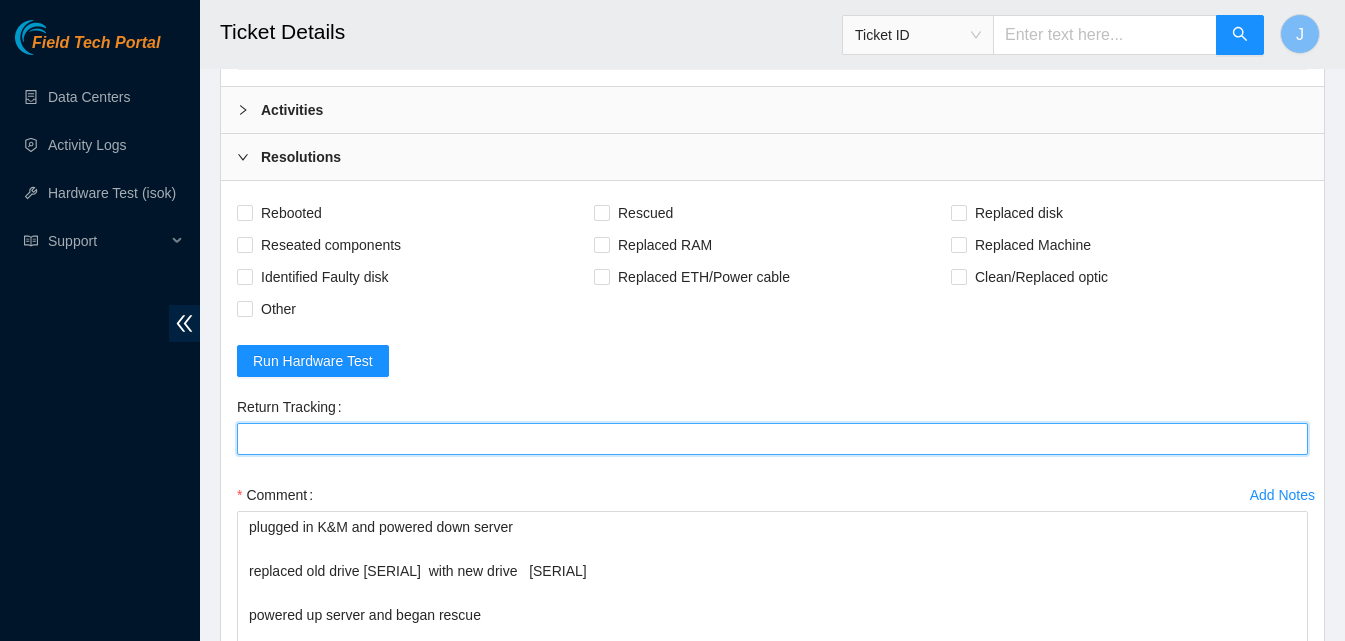 click on "Return Tracking" at bounding box center (772, 439) 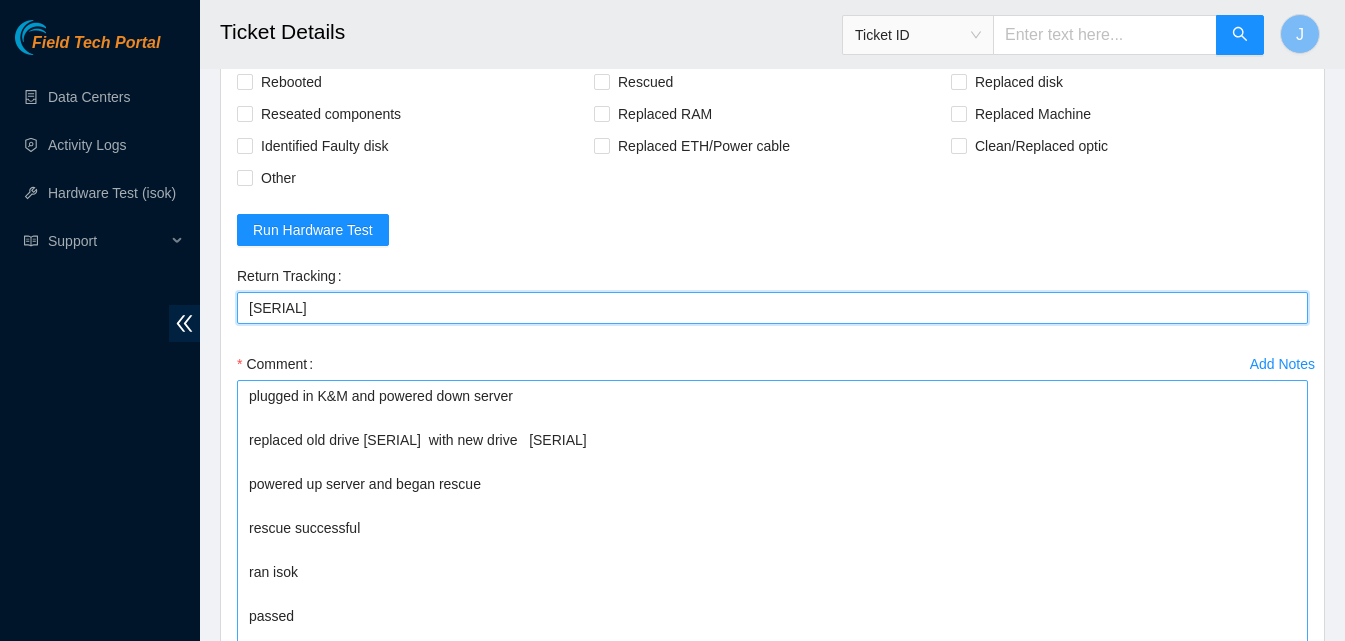 scroll, scrollTop: 1408, scrollLeft: 0, axis: vertical 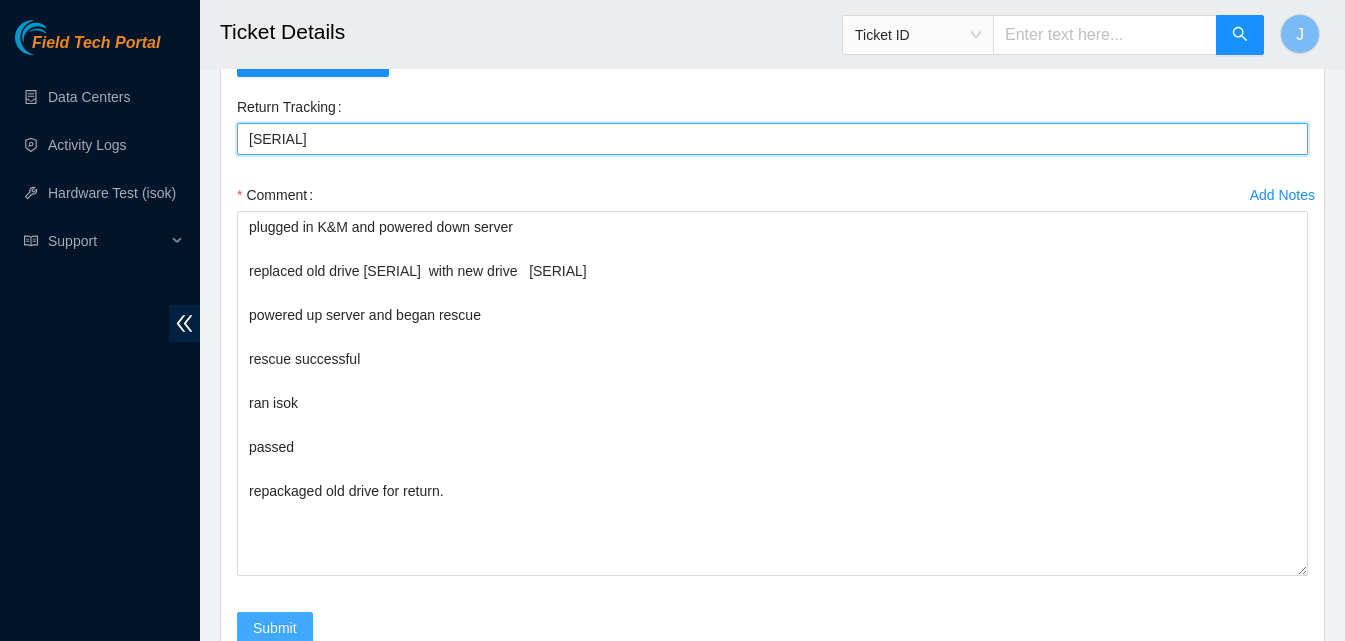 type on "463470035420" 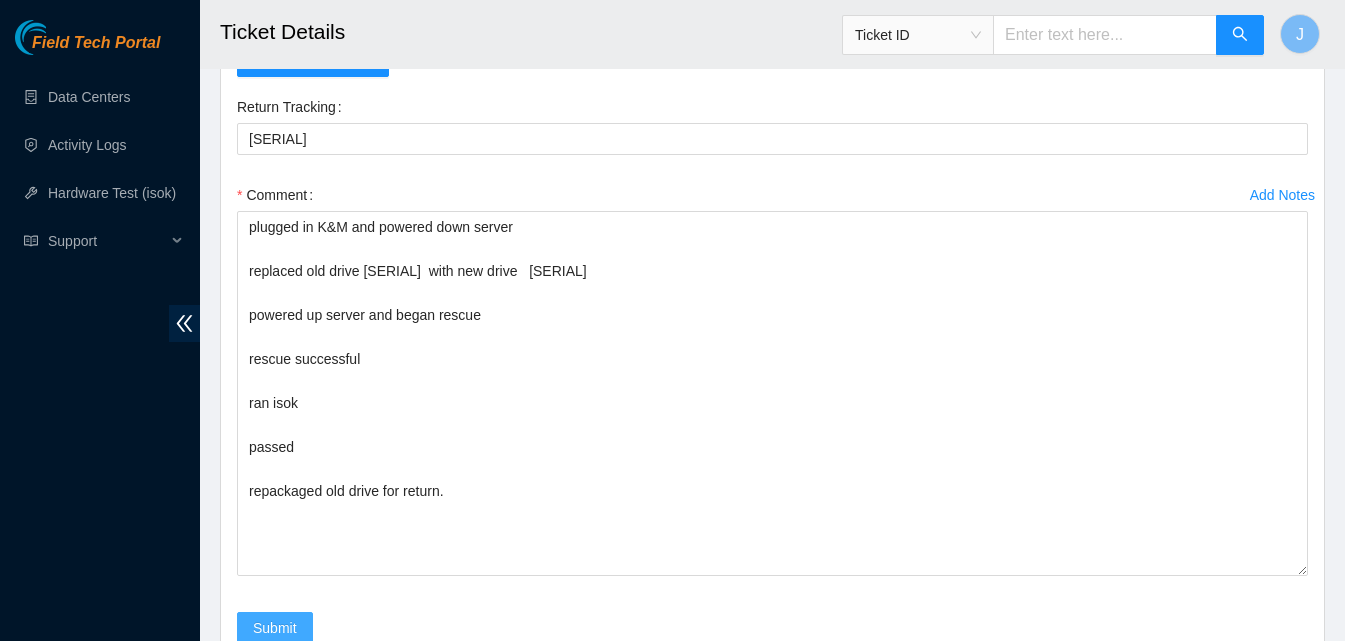 click on "Submit" at bounding box center (275, 628) 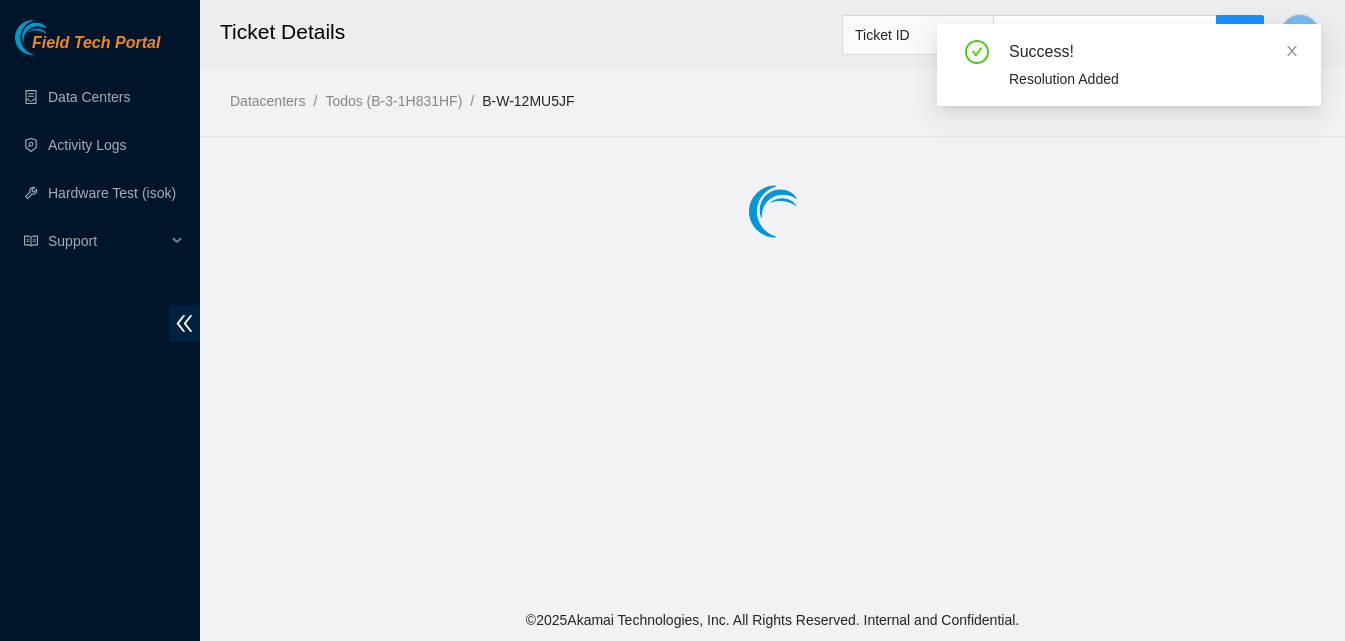 scroll, scrollTop: 0, scrollLeft: 0, axis: both 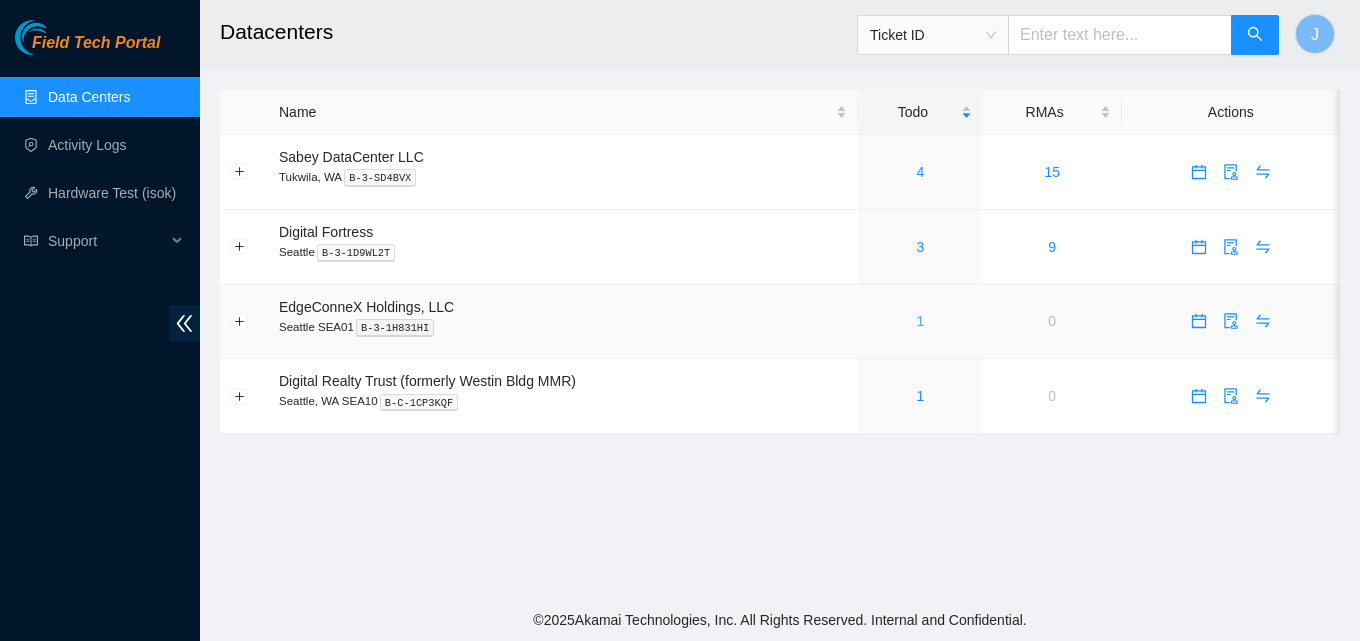 click on "1" at bounding box center (920, 321) 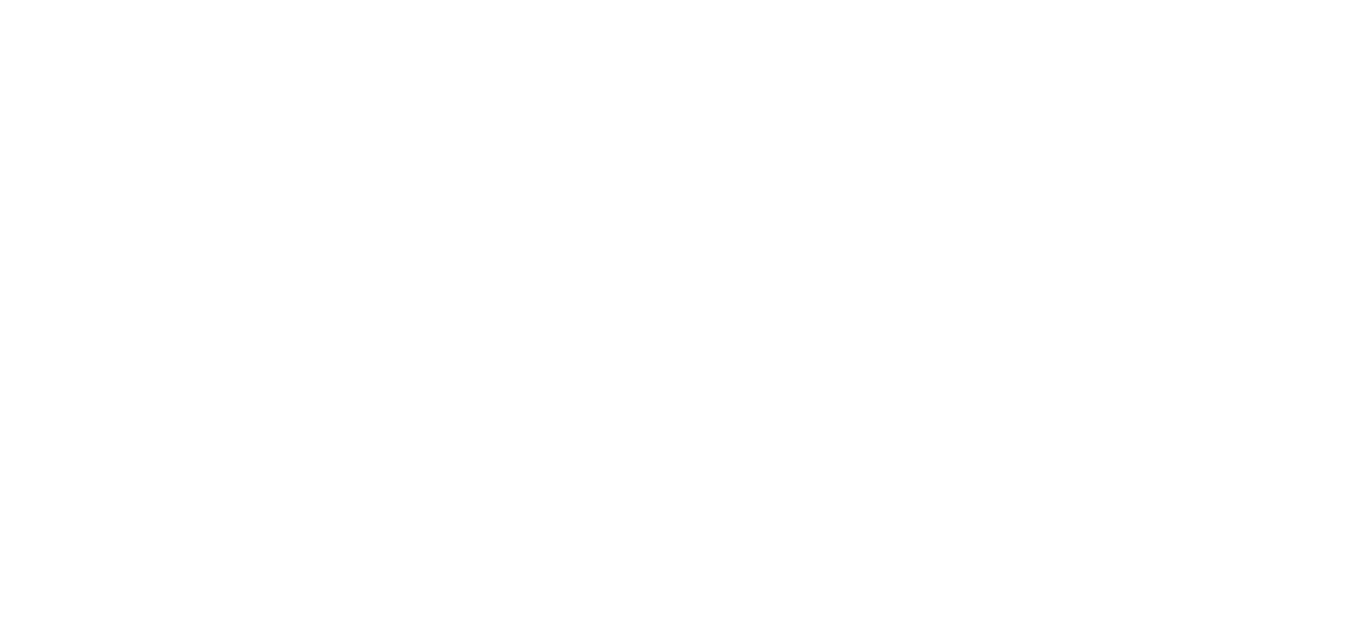 scroll, scrollTop: 0, scrollLeft: 0, axis: both 